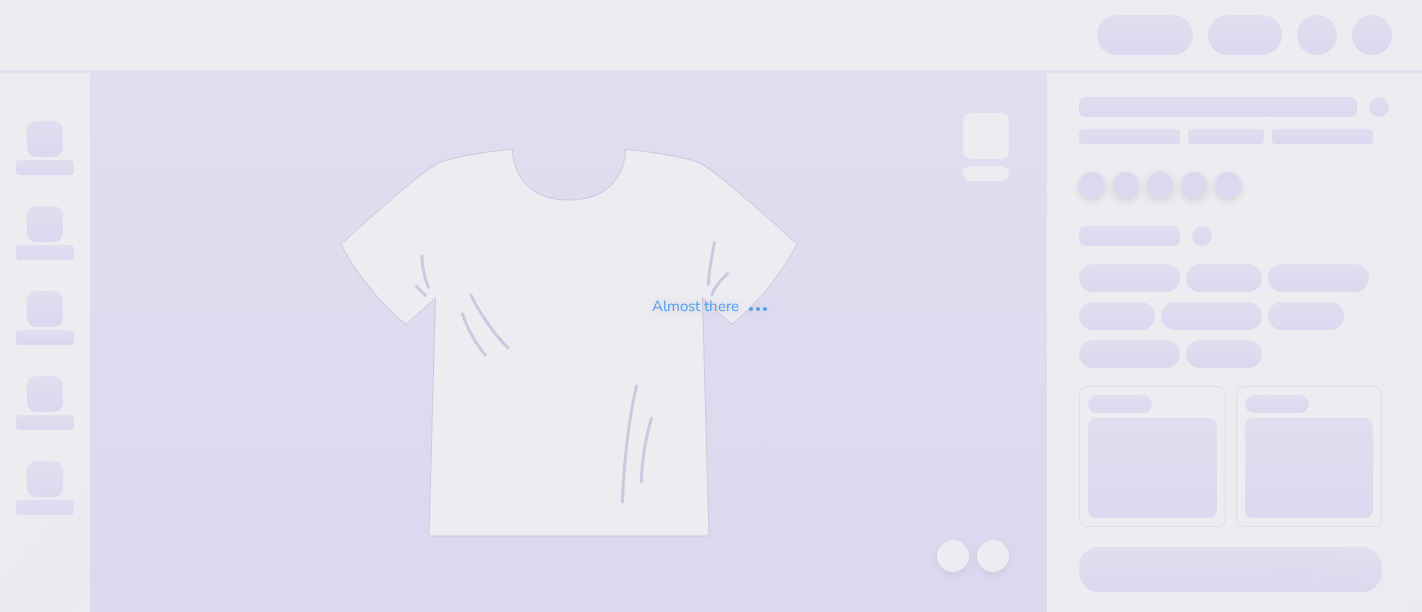 scroll, scrollTop: 0, scrollLeft: 0, axis: both 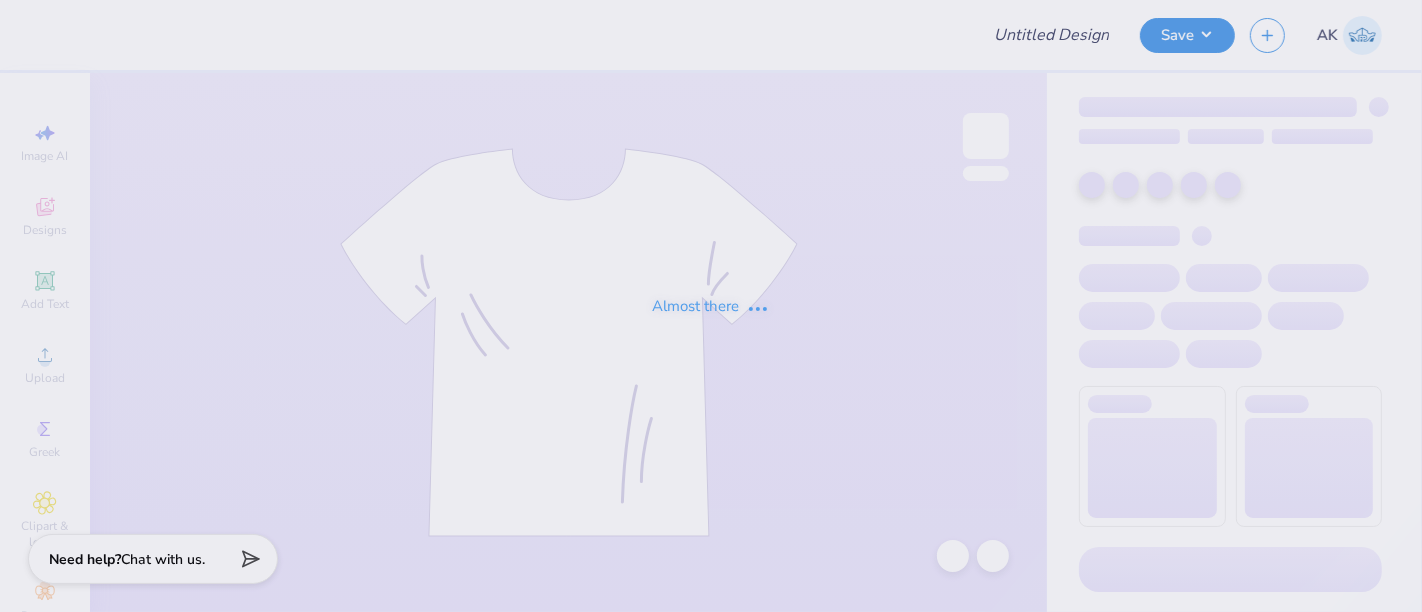 type on "Plunge Mile" 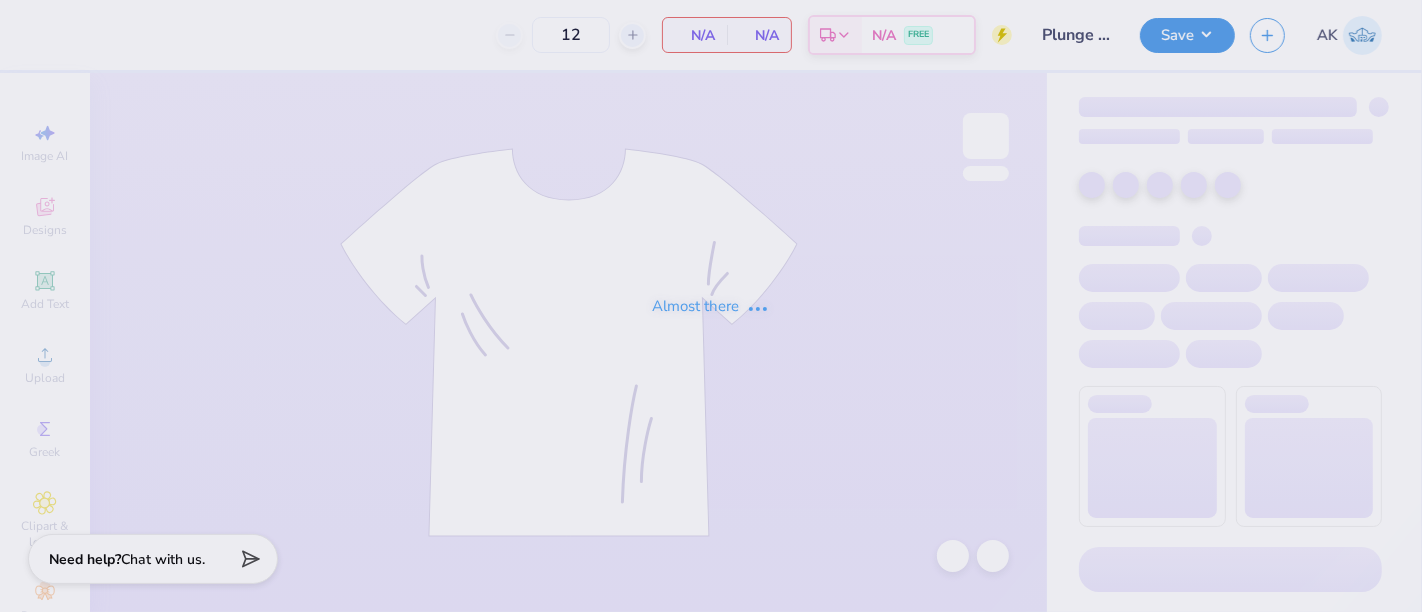 type on "50" 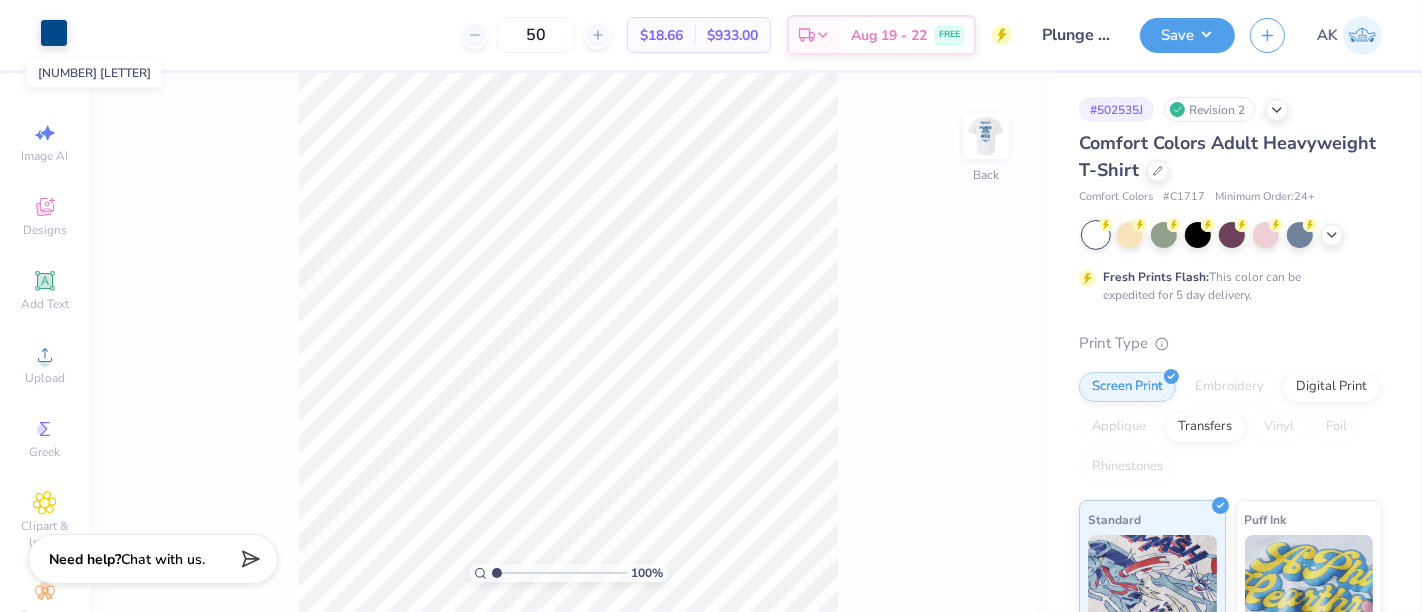 click at bounding box center [54, 33] 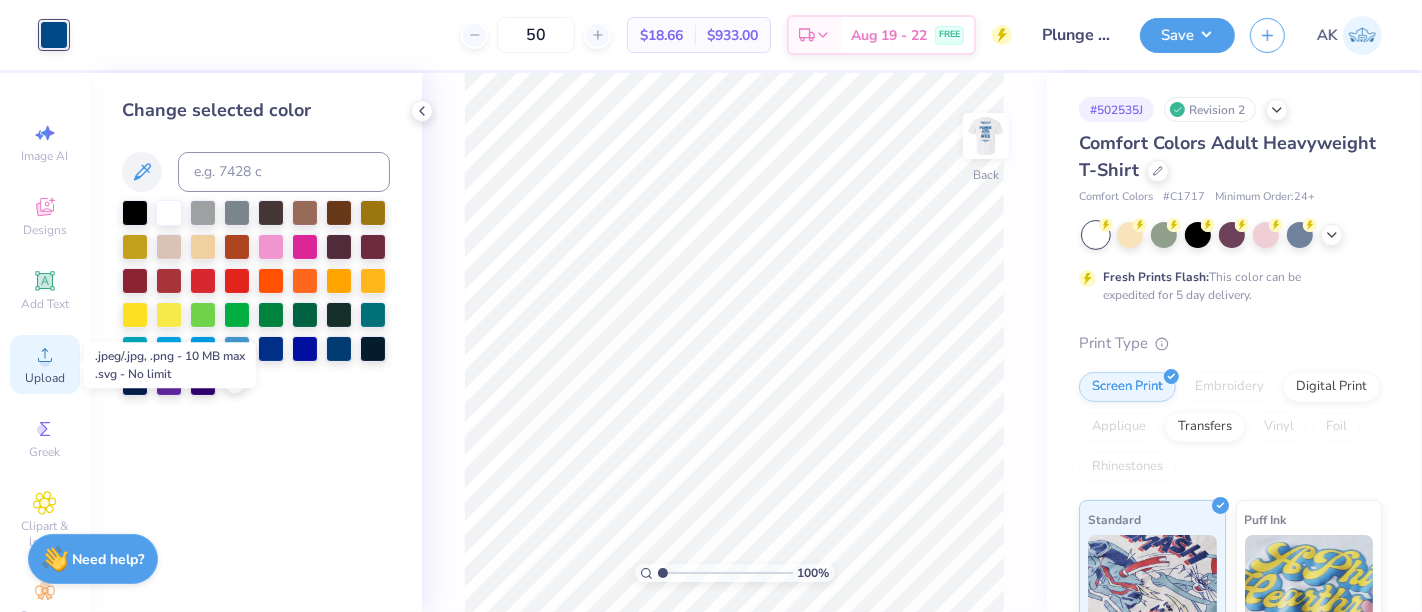 click on "Upload" at bounding box center [45, 364] 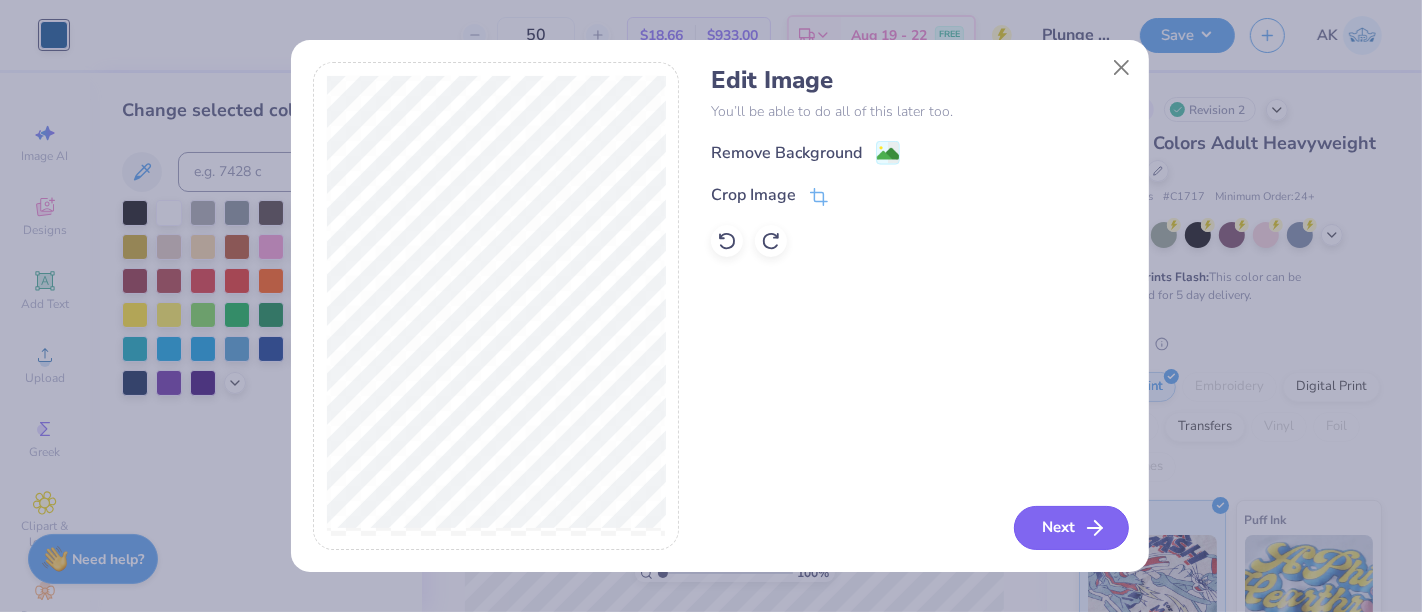 click on "Next" at bounding box center [1071, 528] 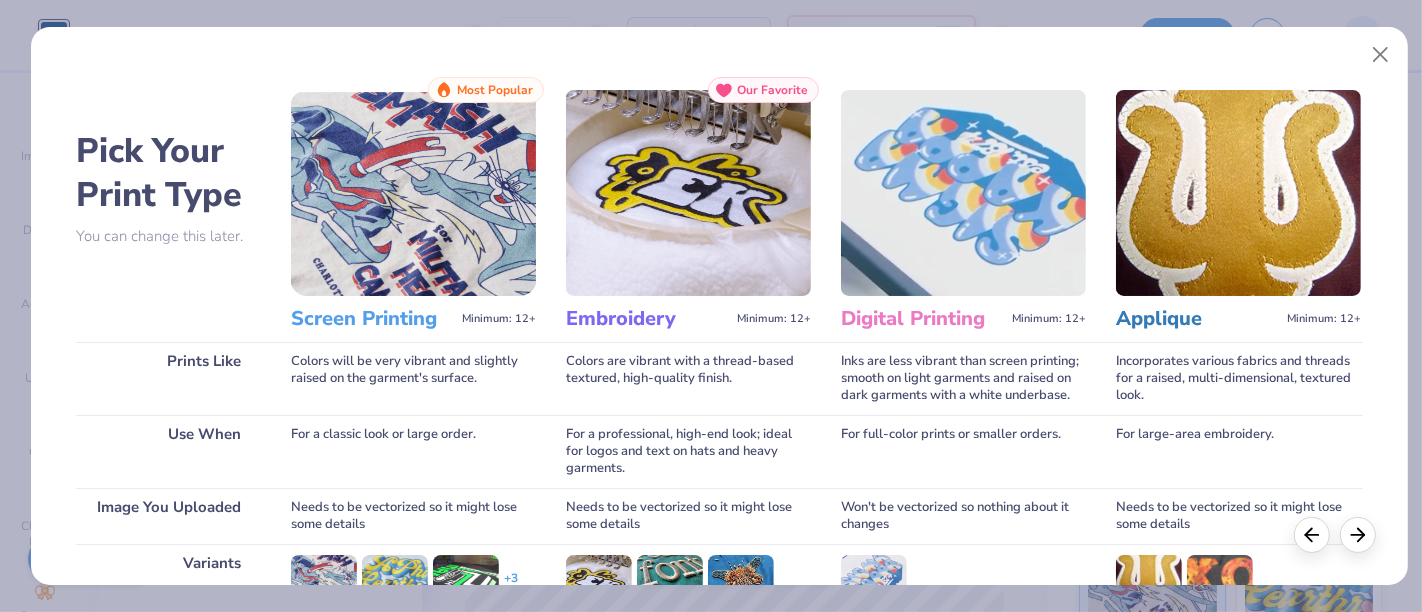 scroll, scrollTop: 283, scrollLeft: 0, axis: vertical 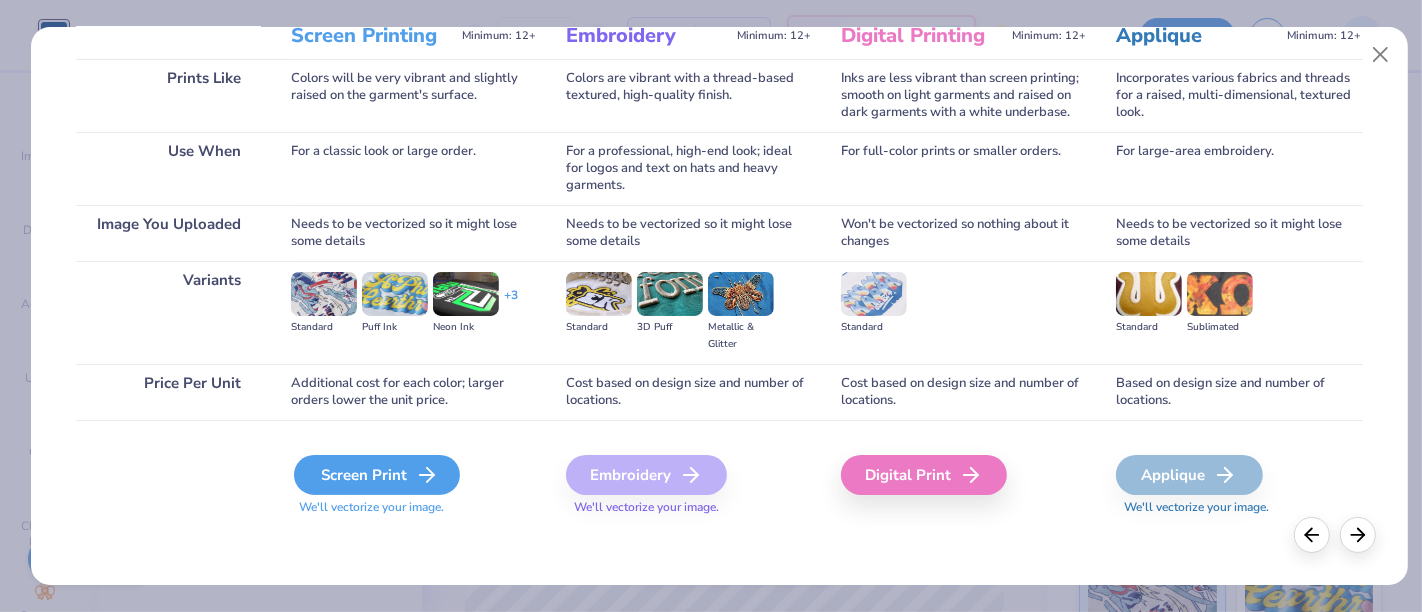 click on "Screen Print" at bounding box center (377, 475) 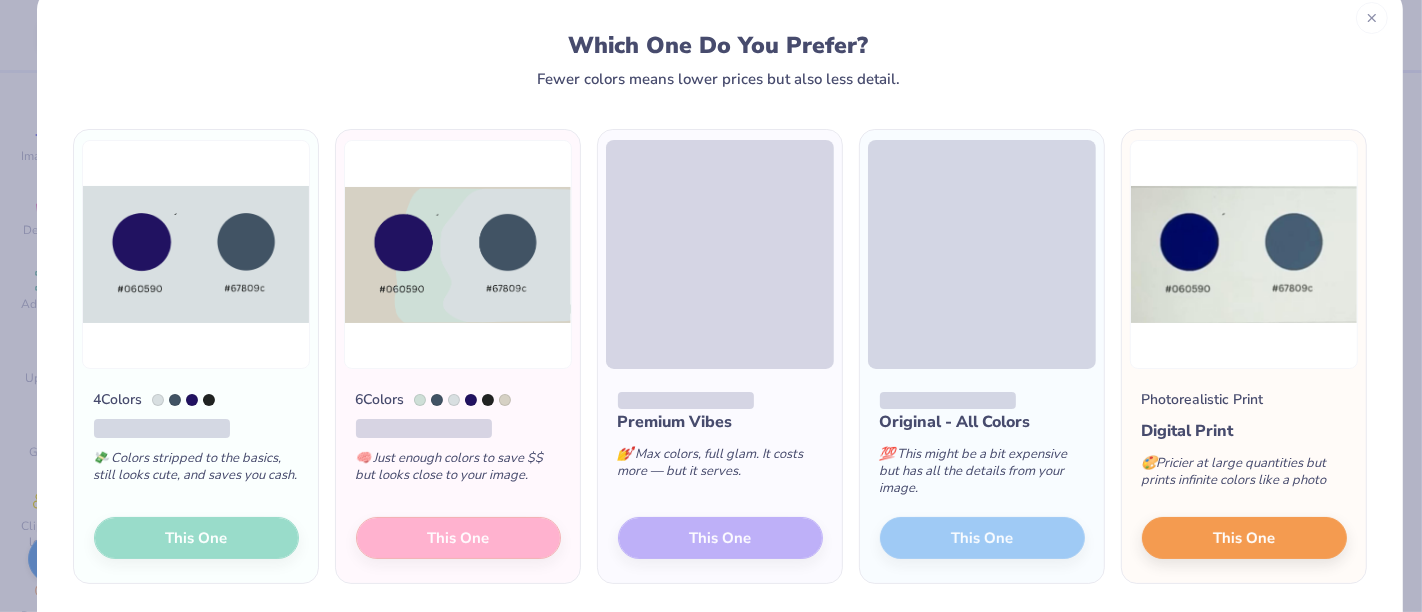 scroll, scrollTop: 35, scrollLeft: 0, axis: vertical 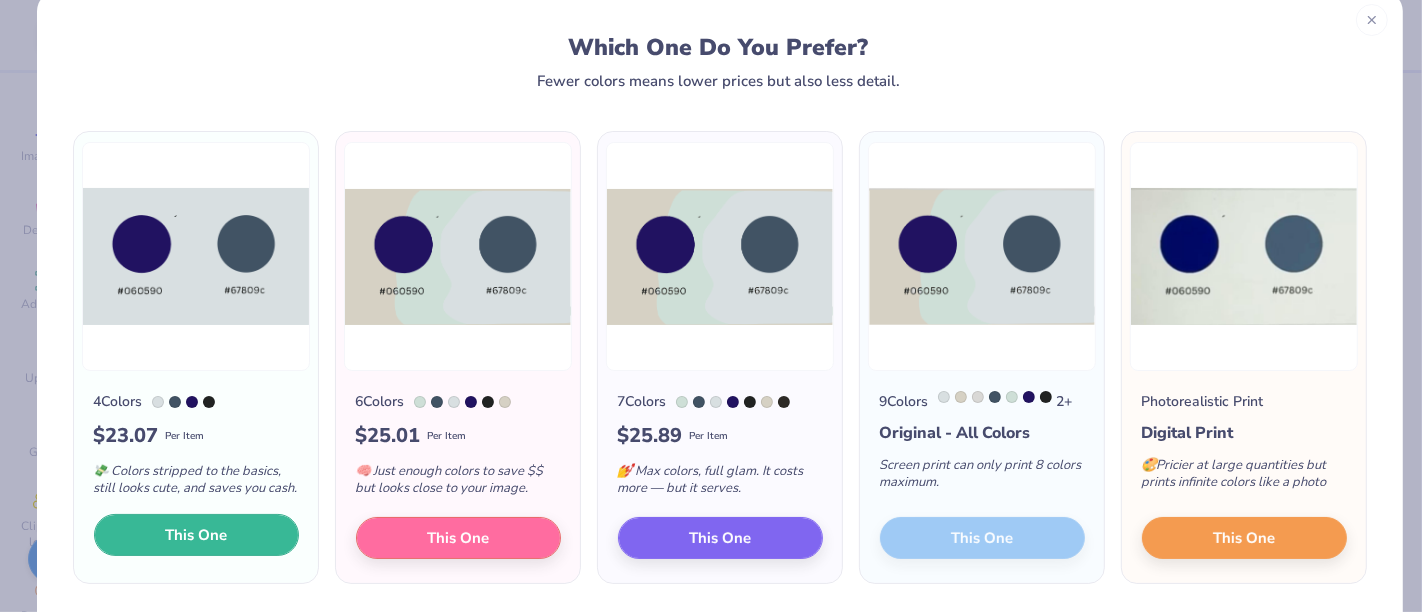 click on "This One" at bounding box center [196, 535] 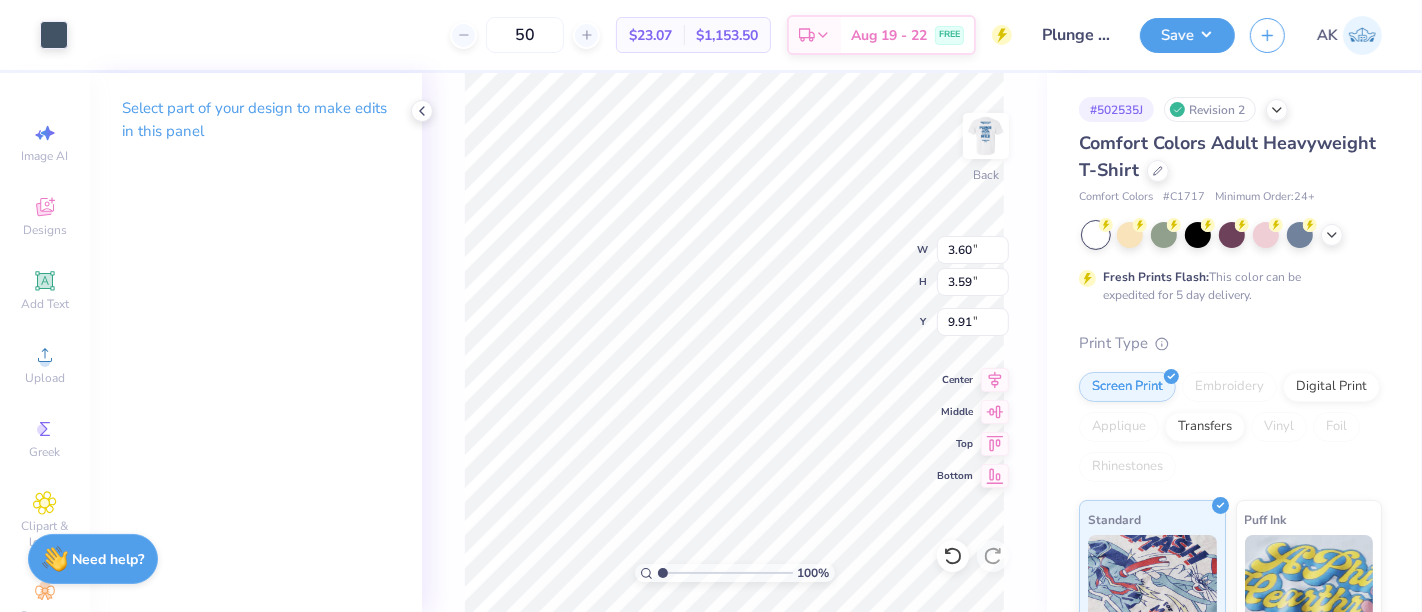 type on "3.60" 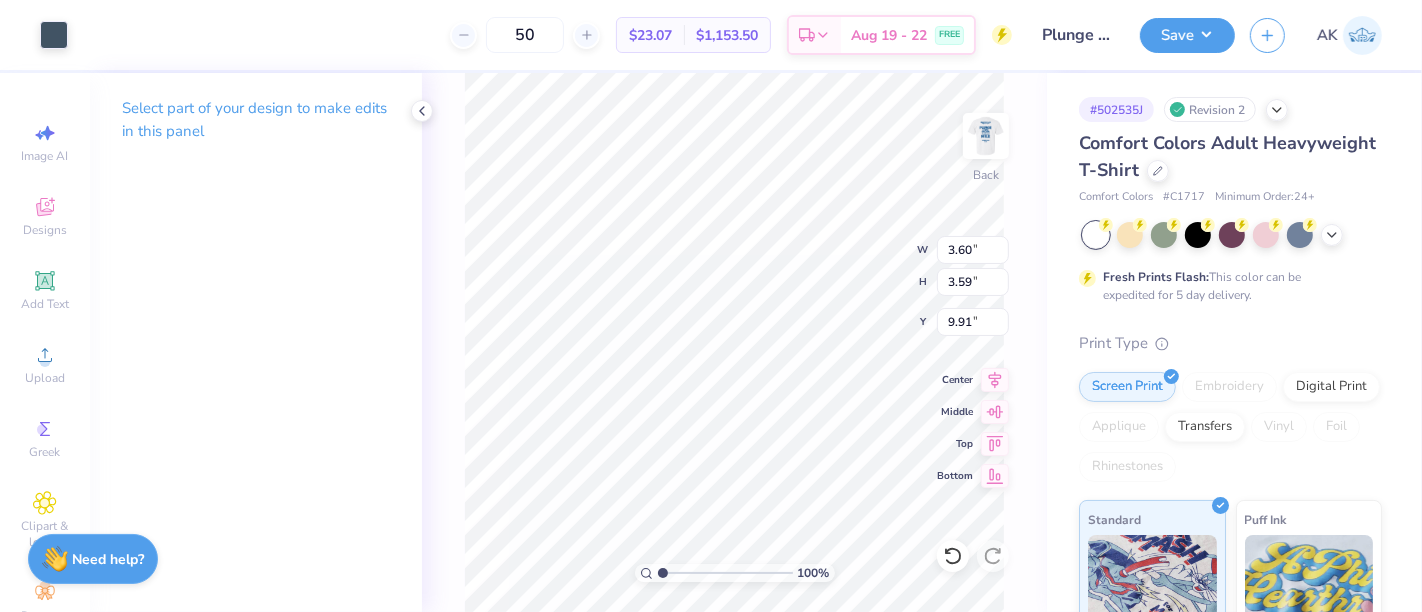 type on "3.67" 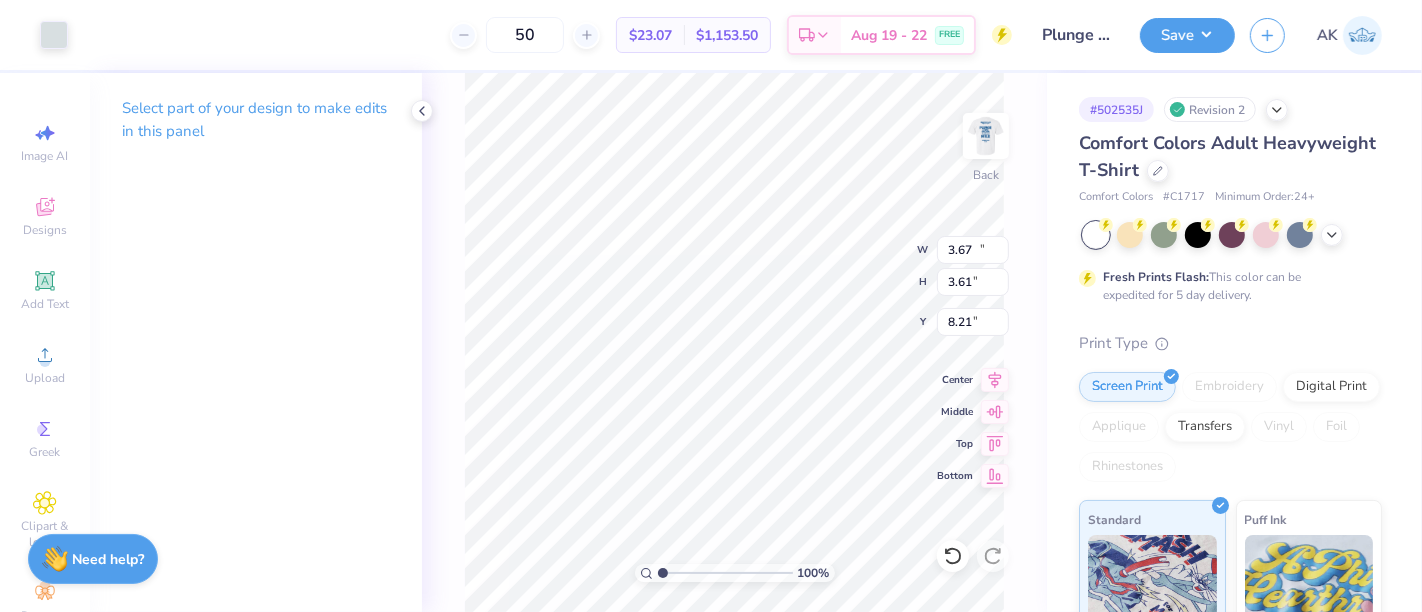 type on "14.17" 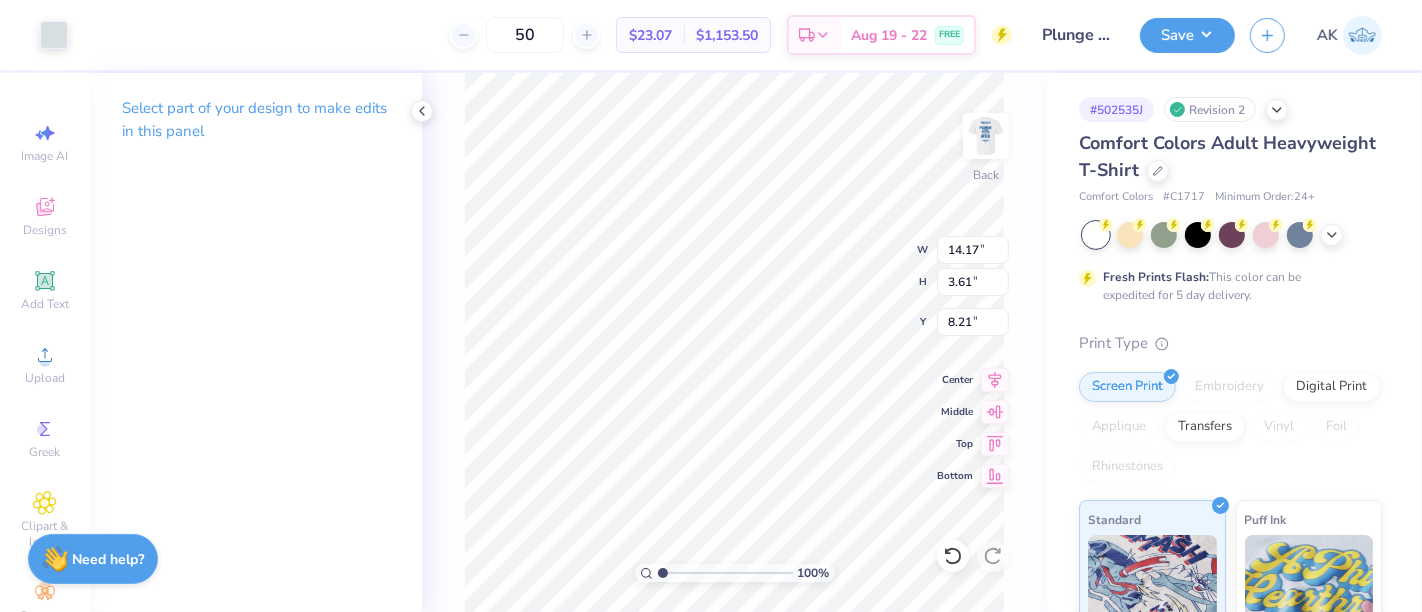type on "8.57" 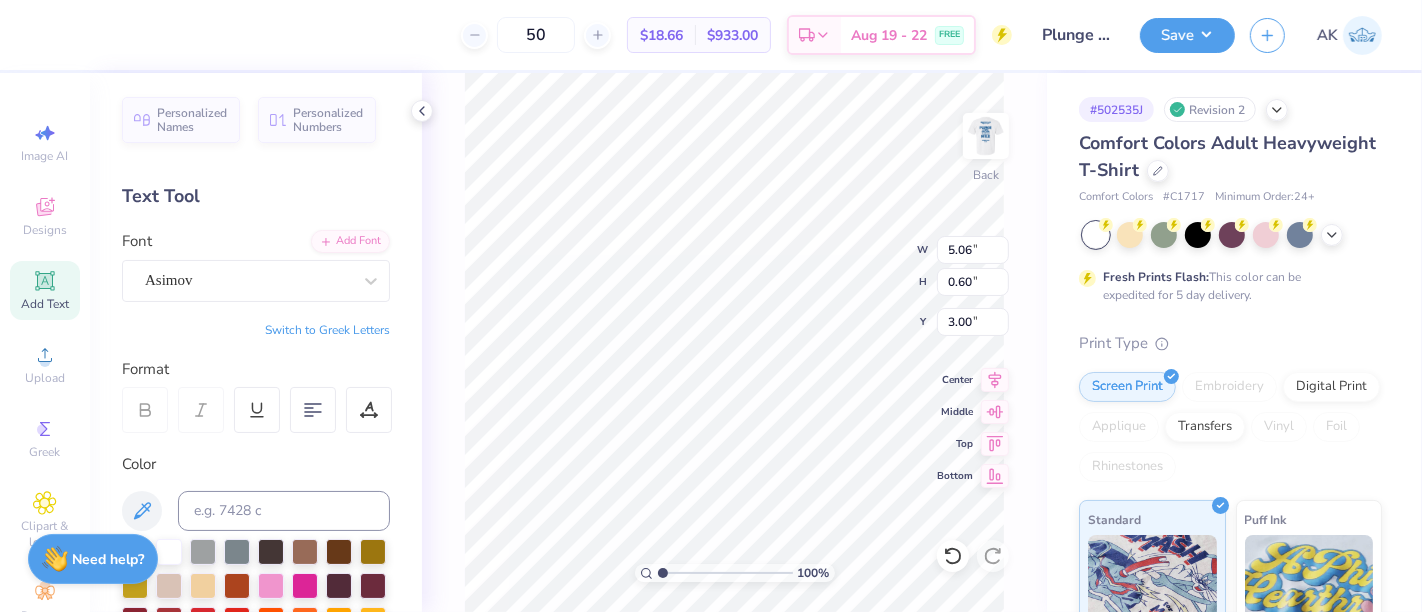 scroll, scrollTop: 18, scrollLeft: 3, axis: both 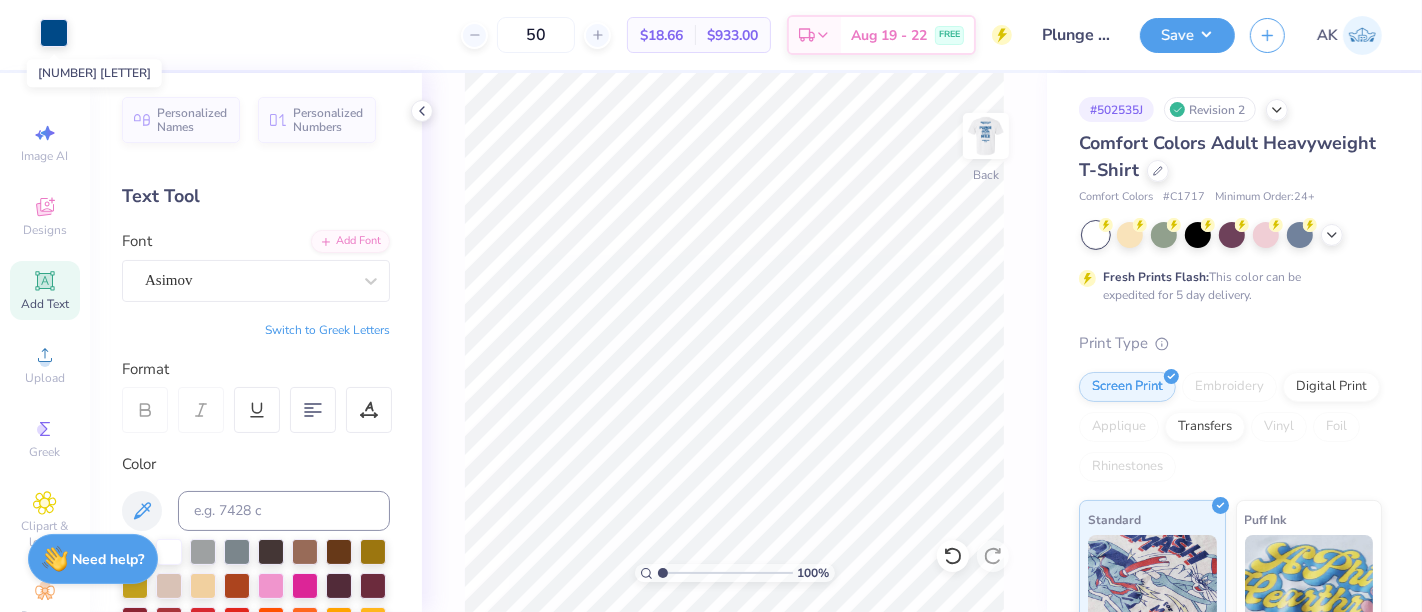 click at bounding box center [54, 33] 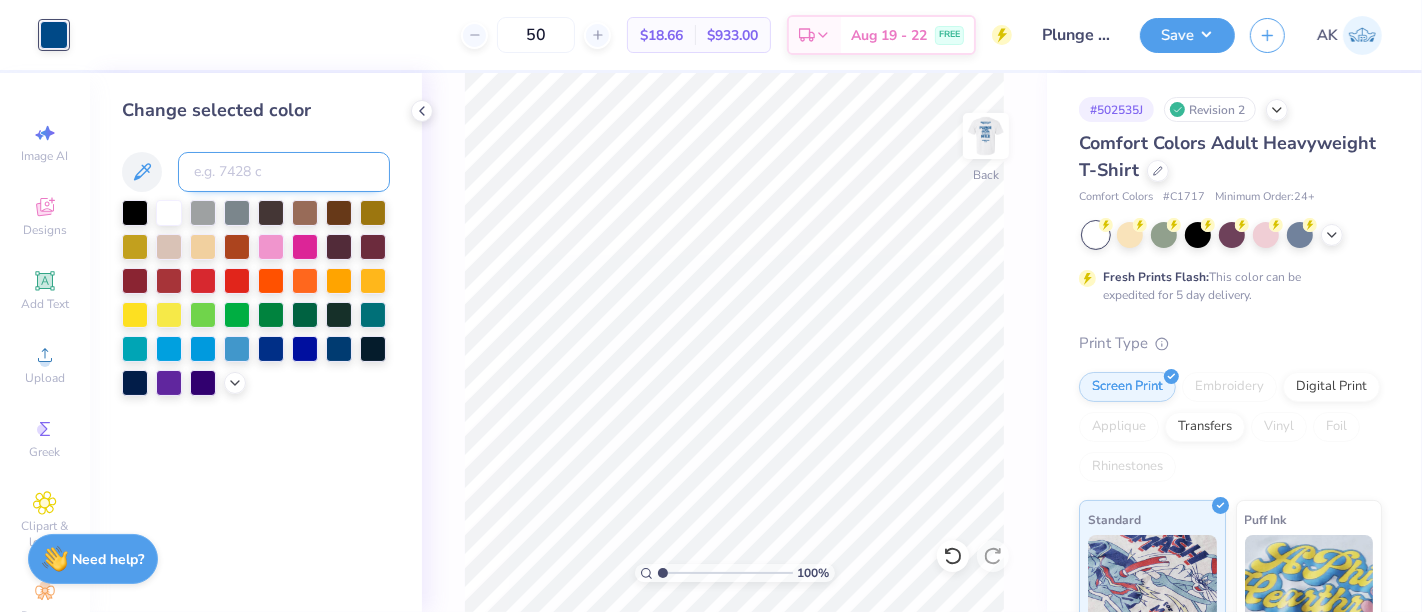 click at bounding box center [284, 172] 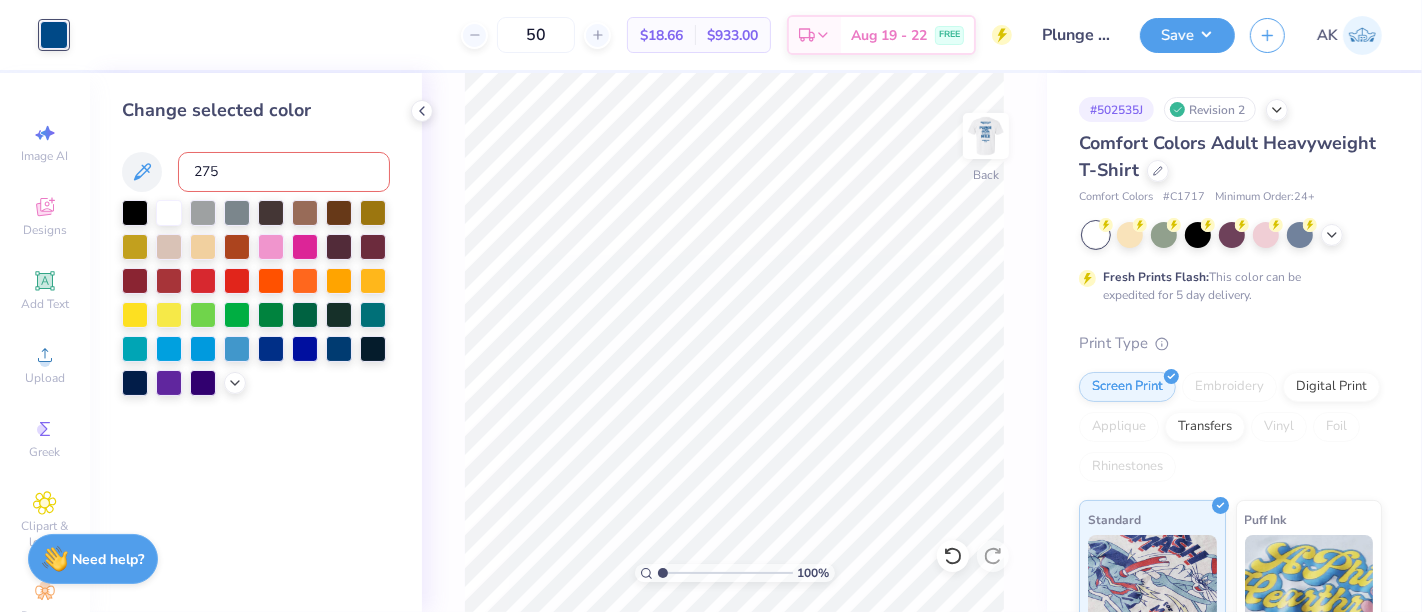 type on "2755" 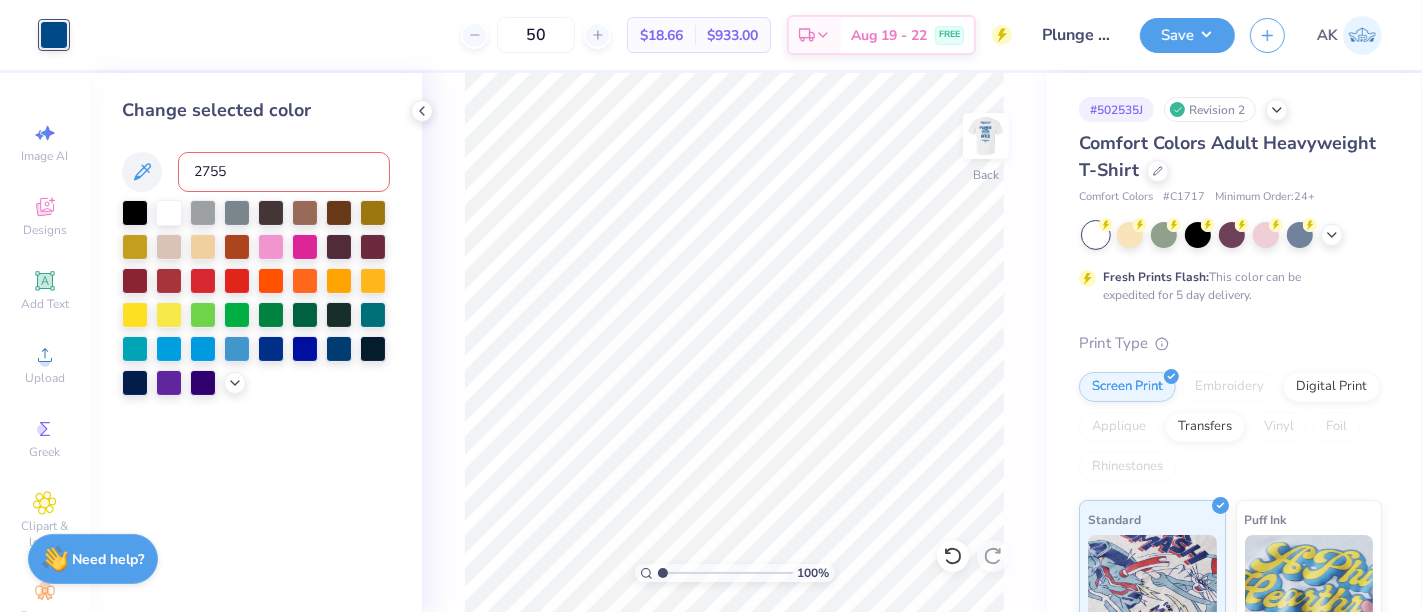 type 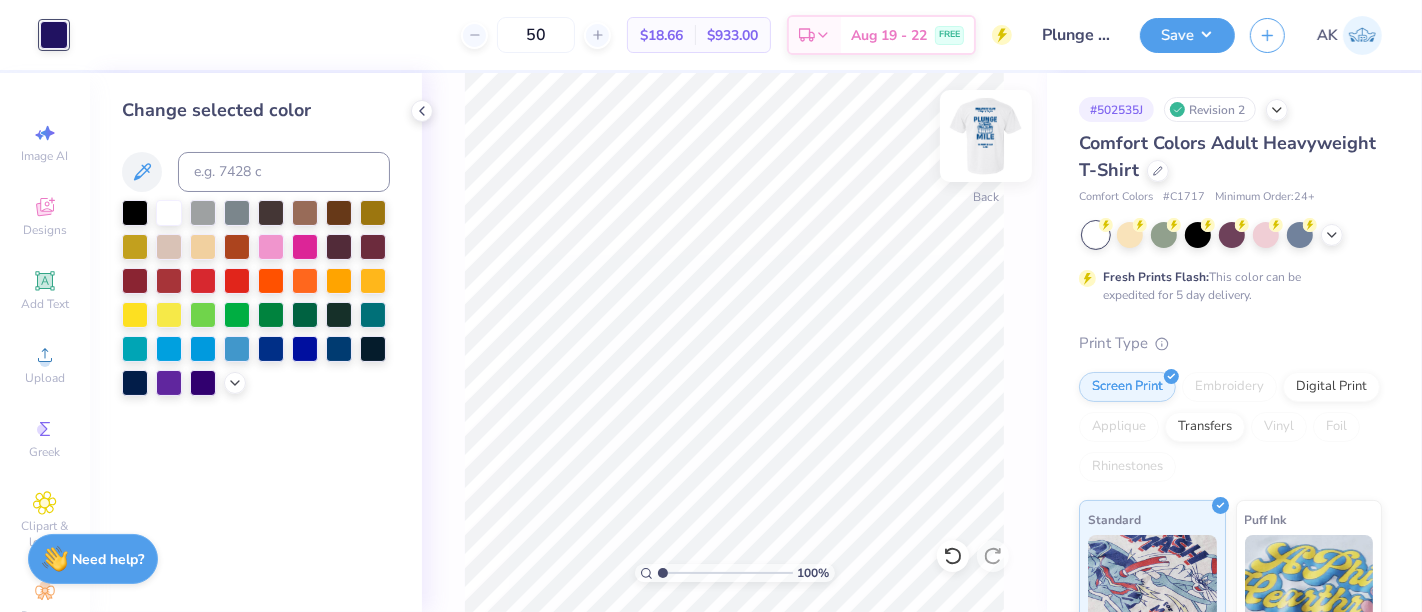 click at bounding box center [986, 136] 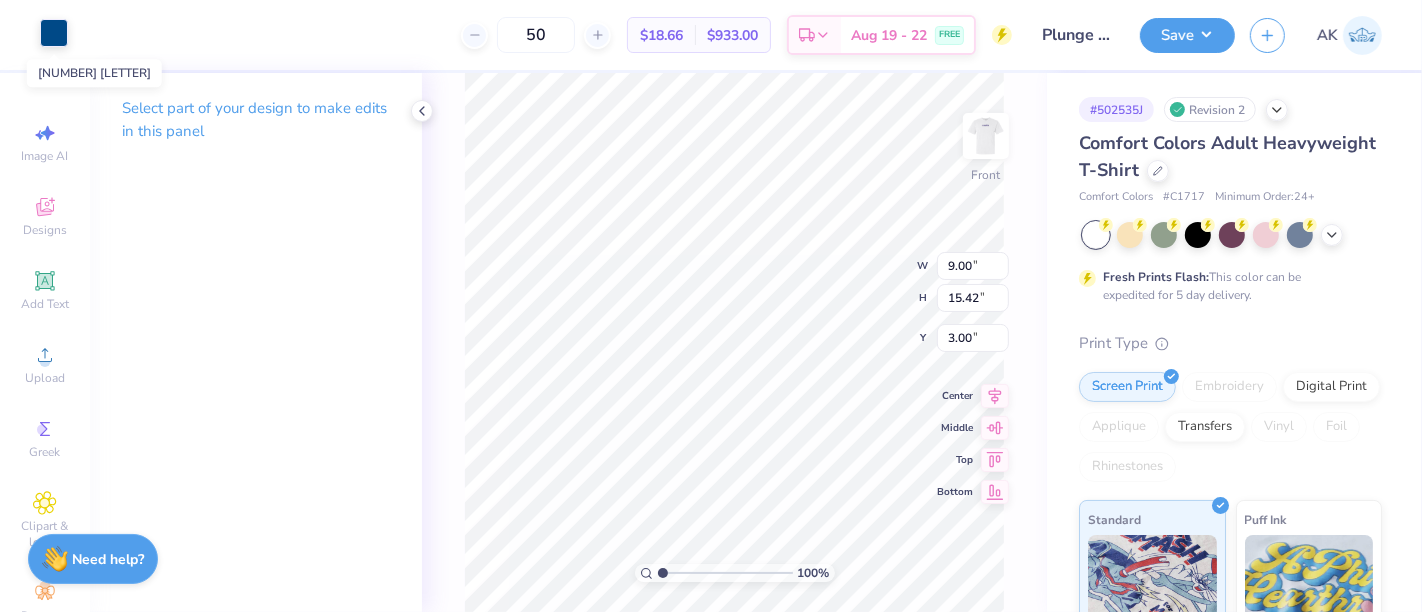 click at bounding box center (54, 33) 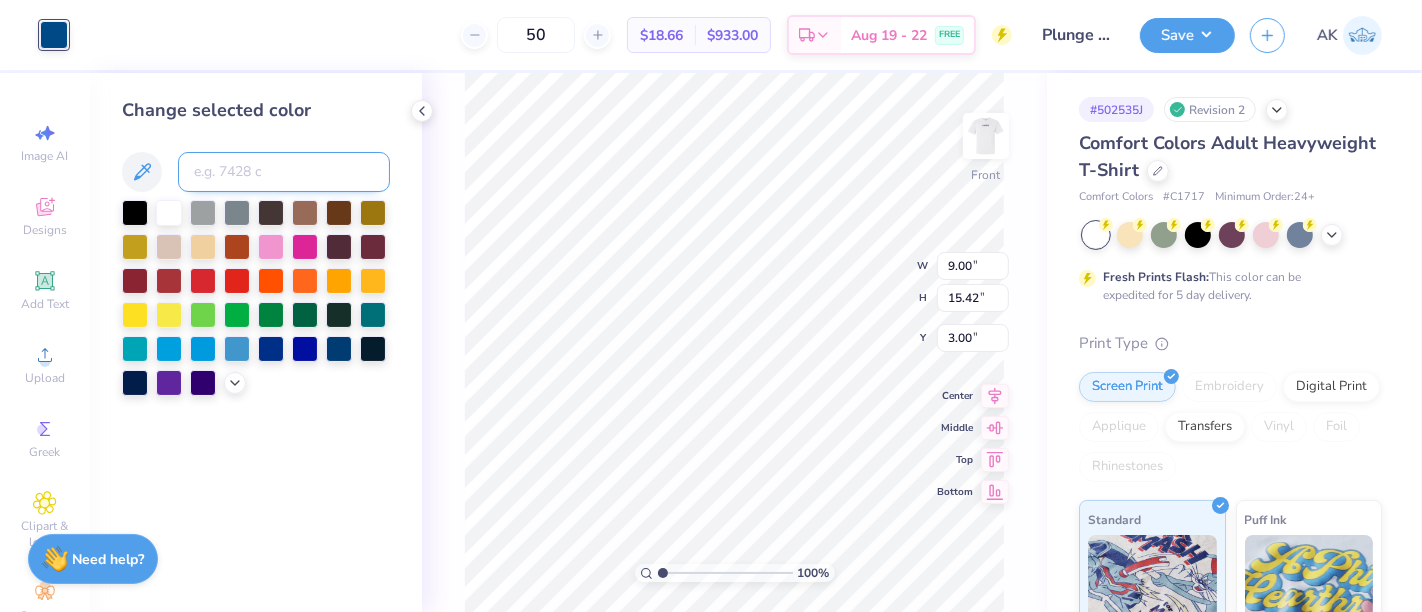 click at bounding box center (284, 172) 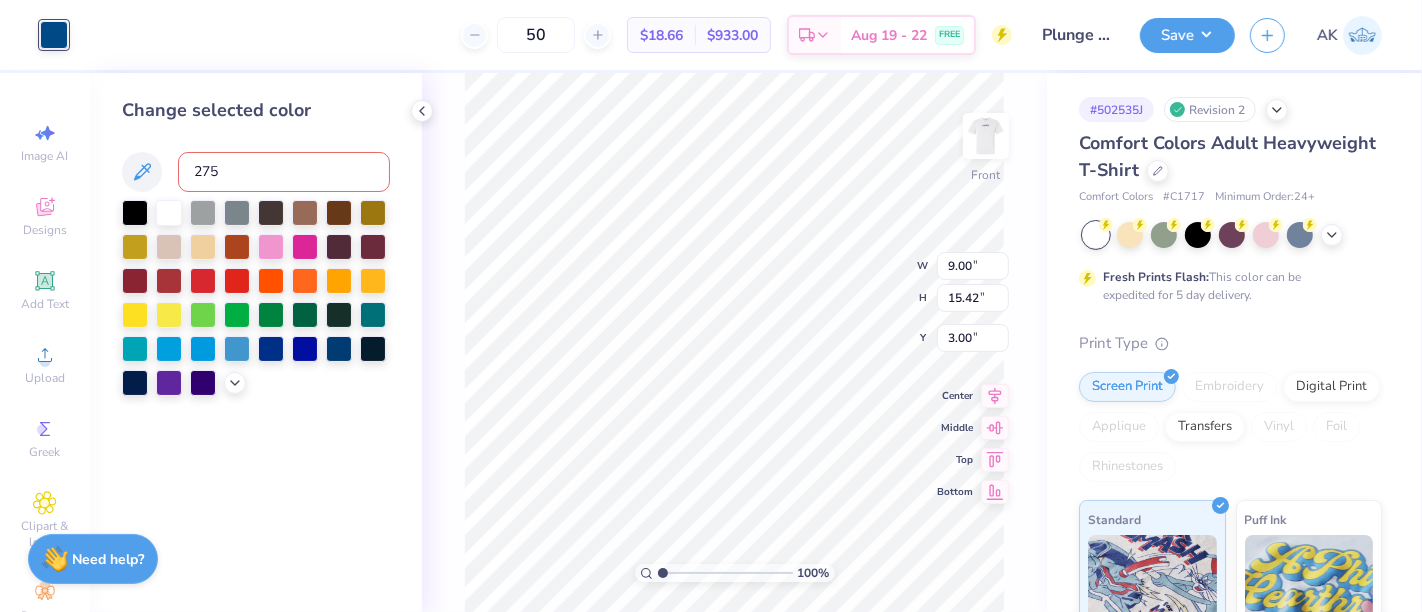type on "2755" 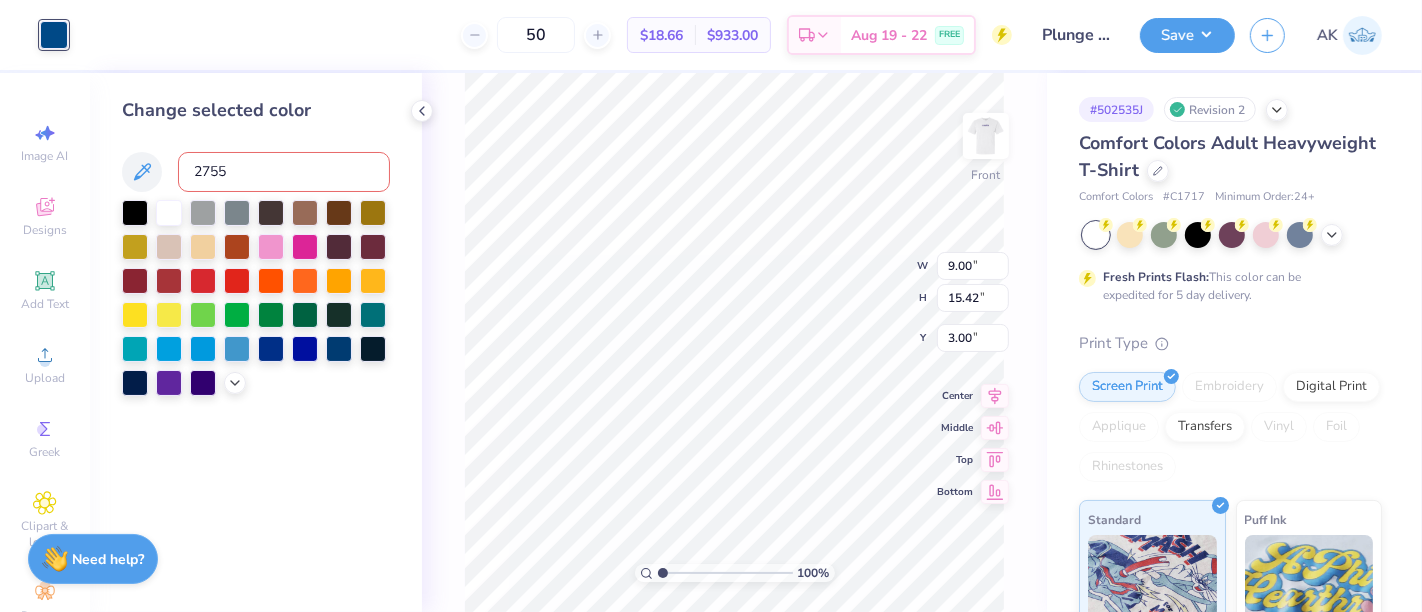 type 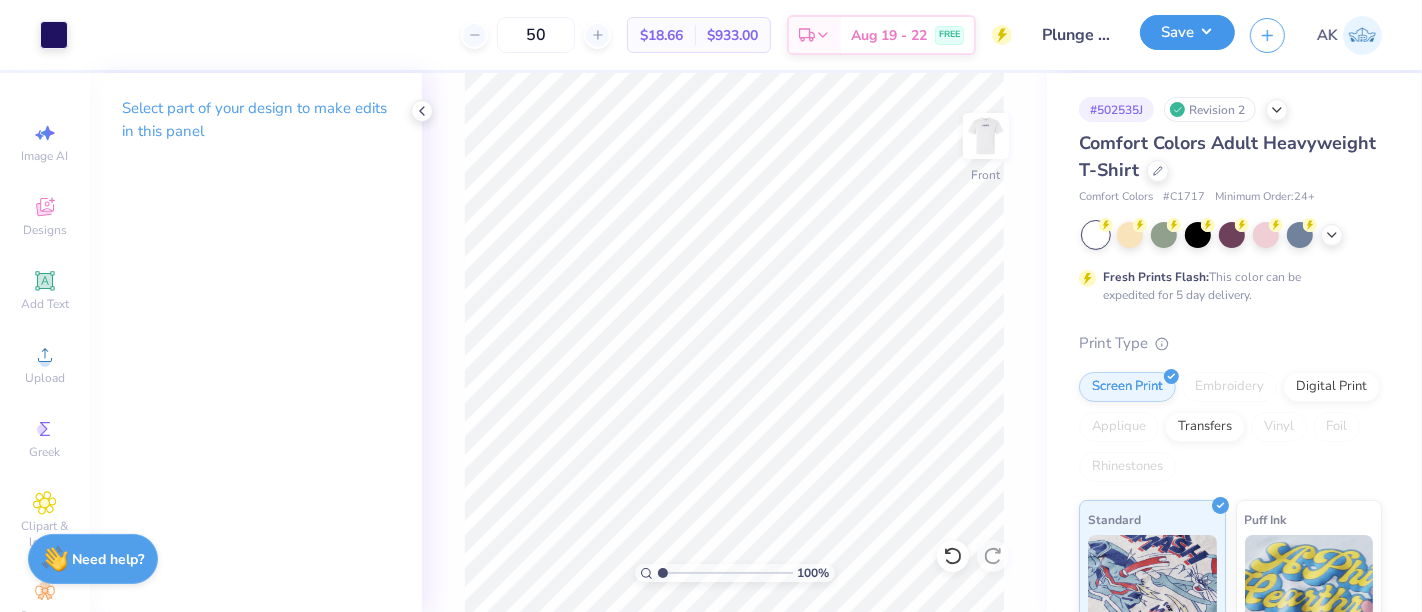 click on "Save" at bounding box center [1187, 32] 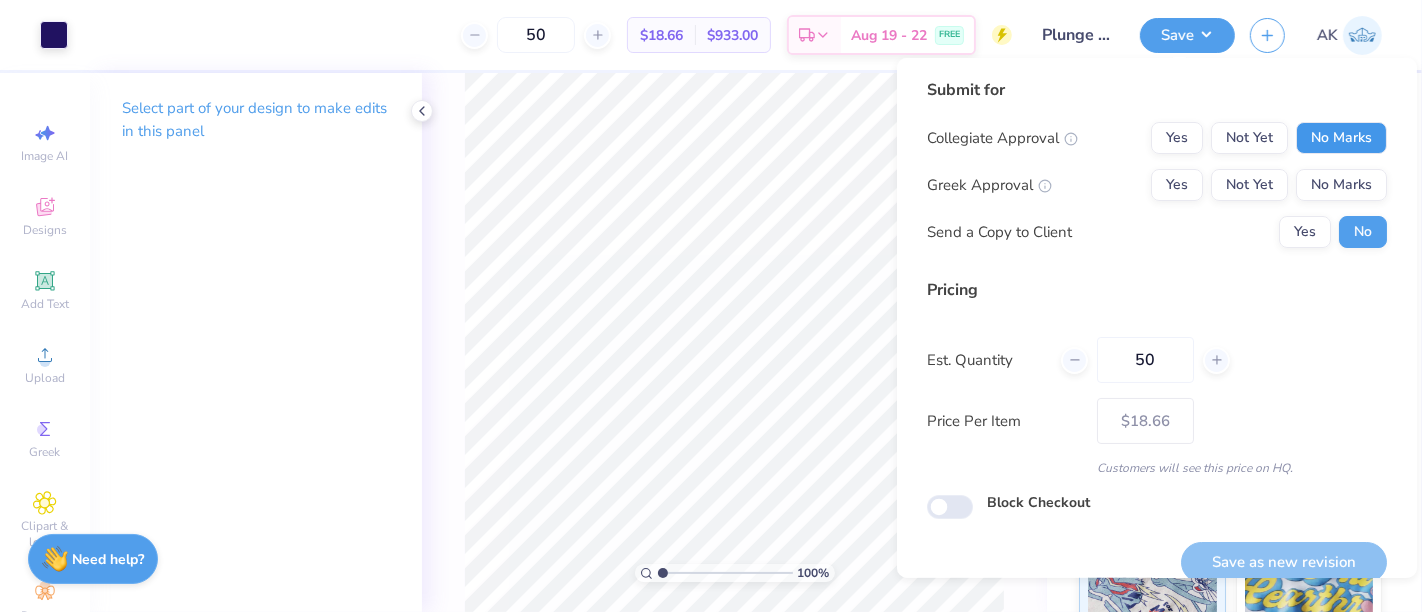 click on "No Marks" at bounding box center (1341, 138) 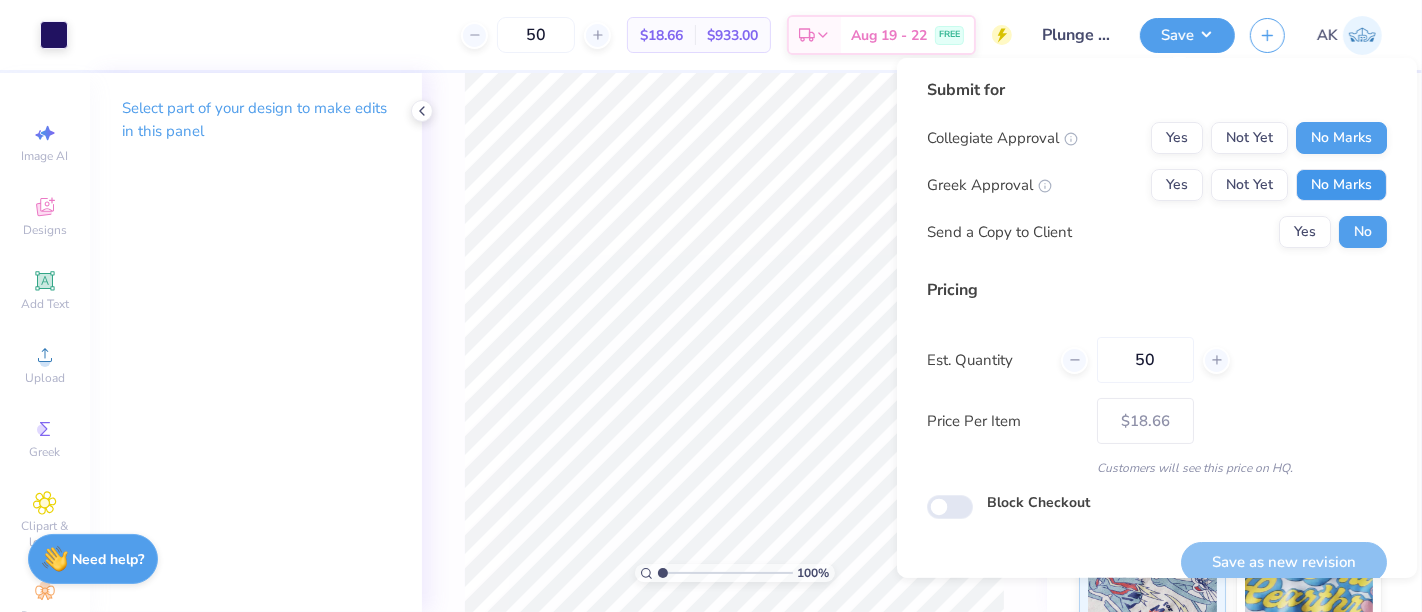 click on "No Marks" at bounding box center [1341, 185] 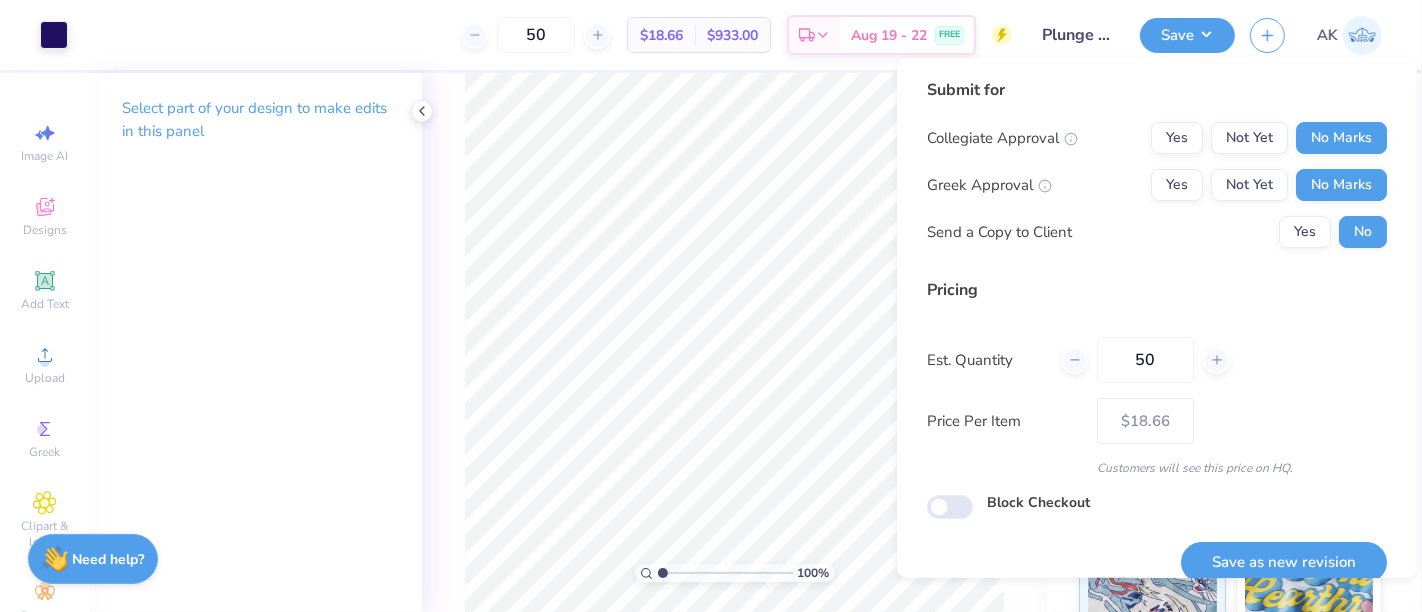 scroll, scrollTop: 22, scrollLeft: 0, axis: vertical 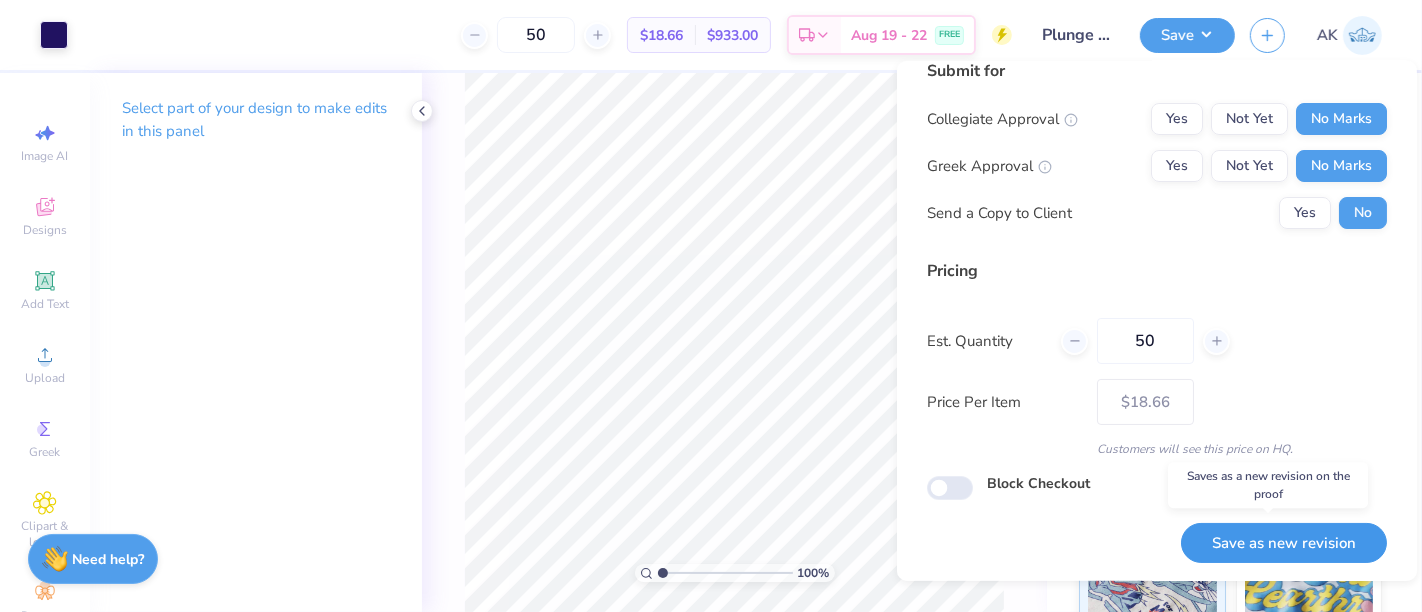click on "Save as new revision" at bounding box center (1284, 543) 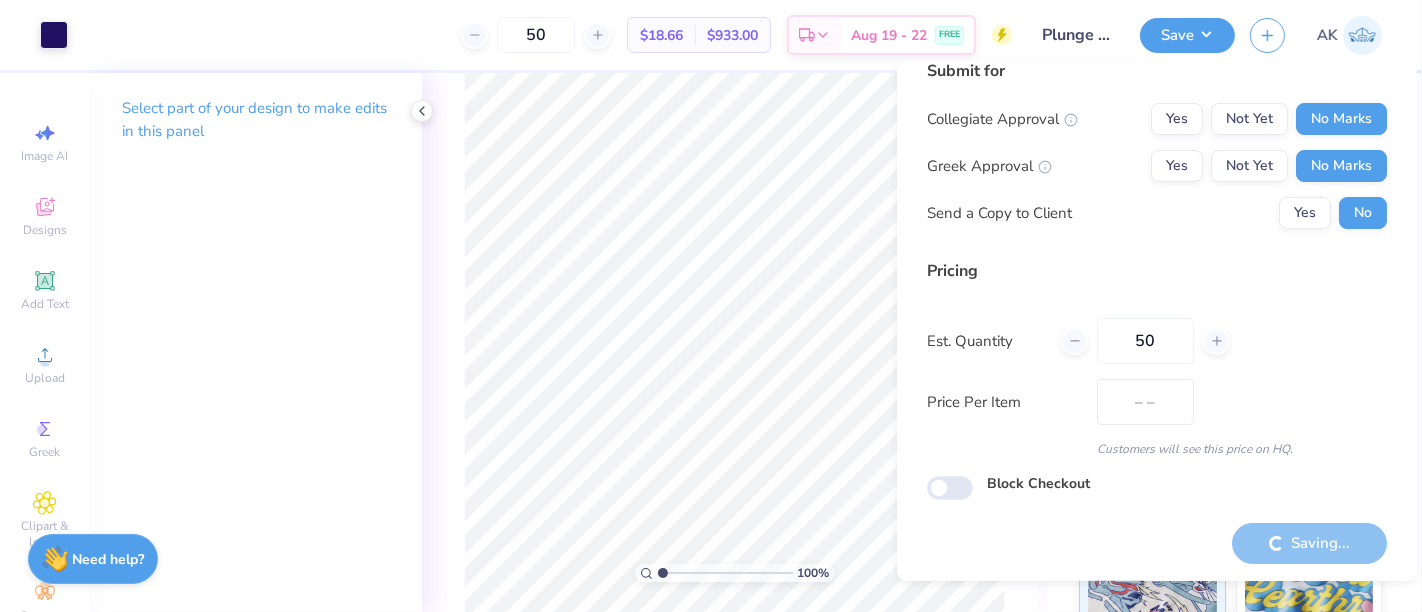 type on "$18.66" 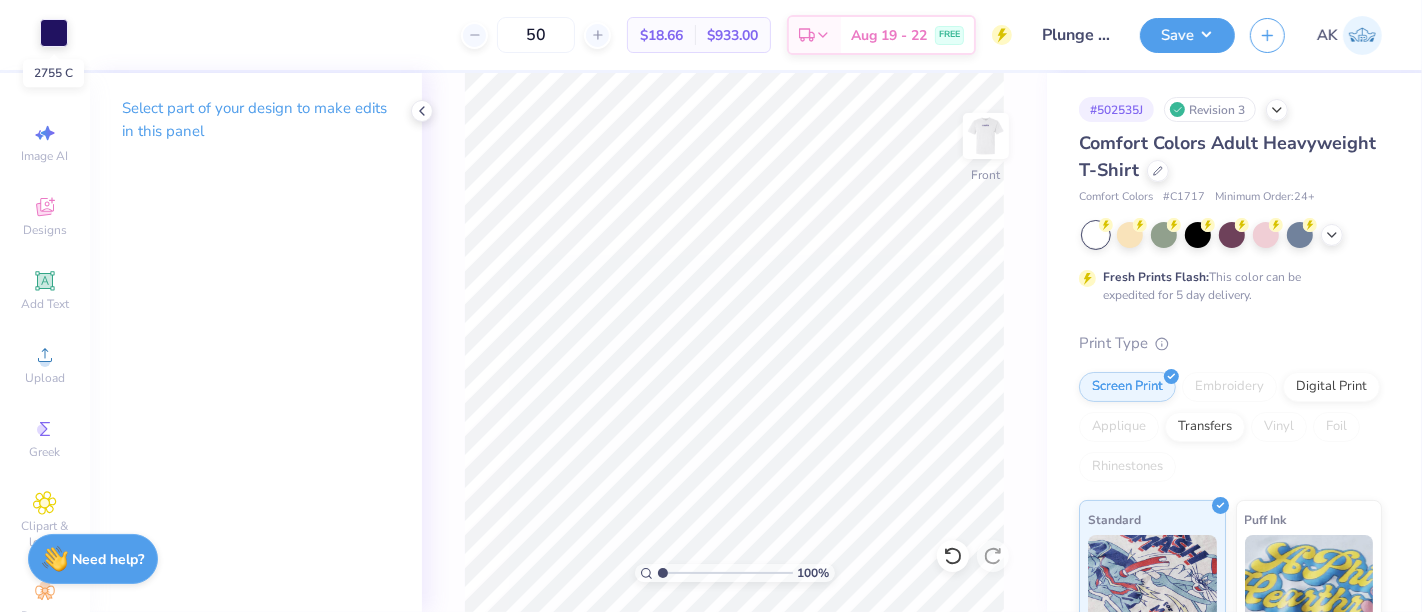 click at bounding box center [54, 33] 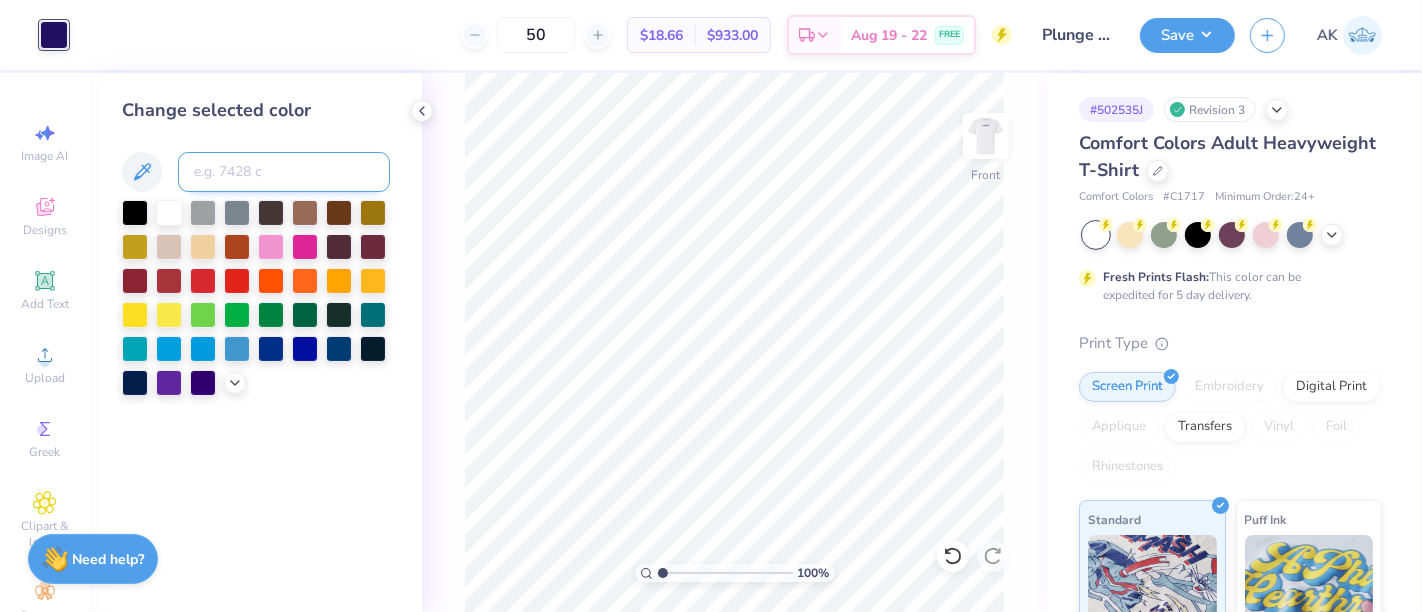 click at bounding box center (284, 172) 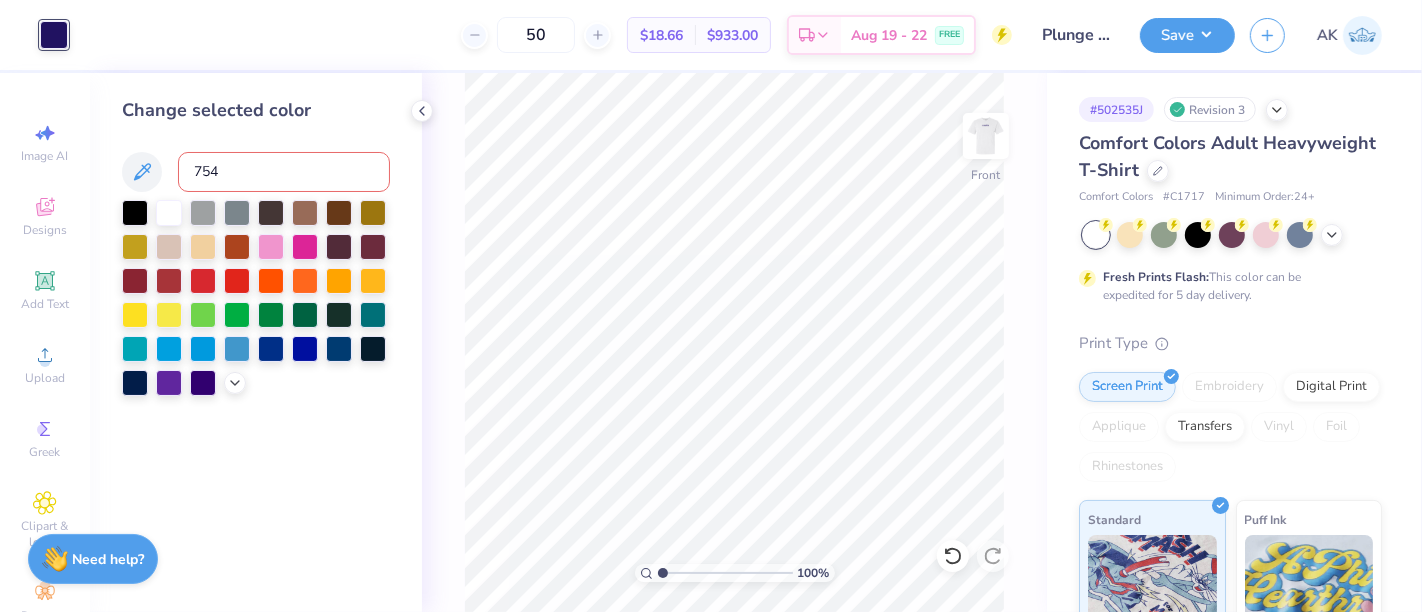 type on "7545" 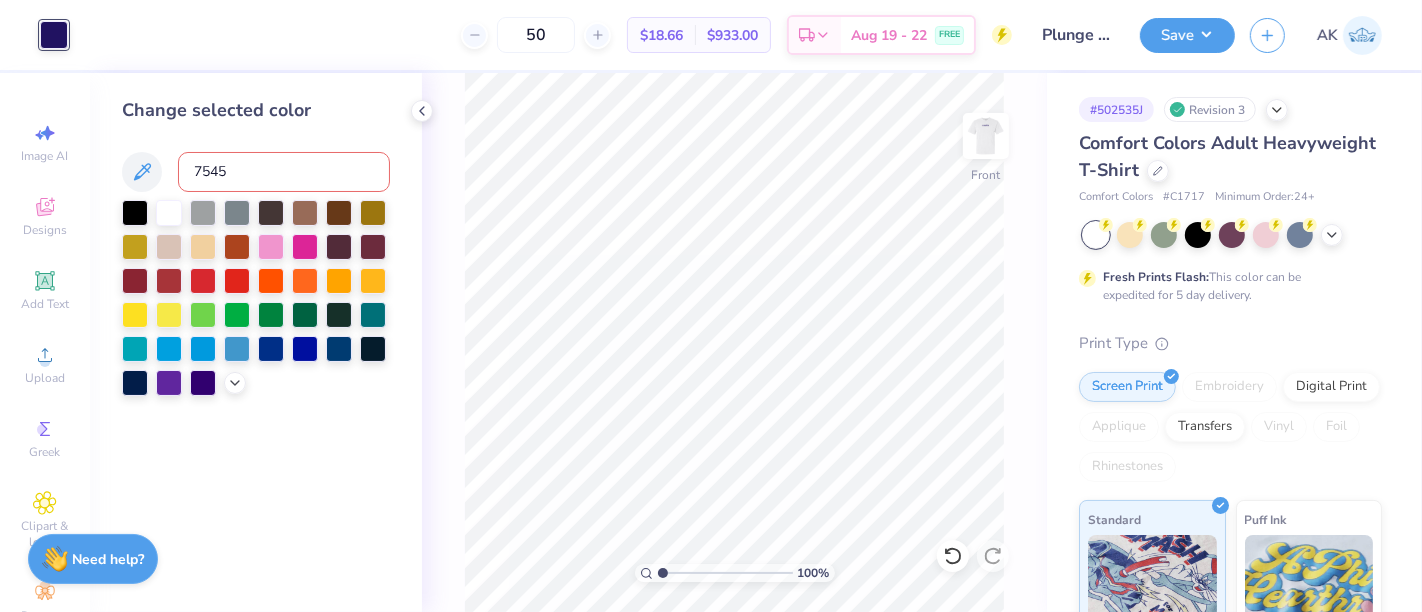 type 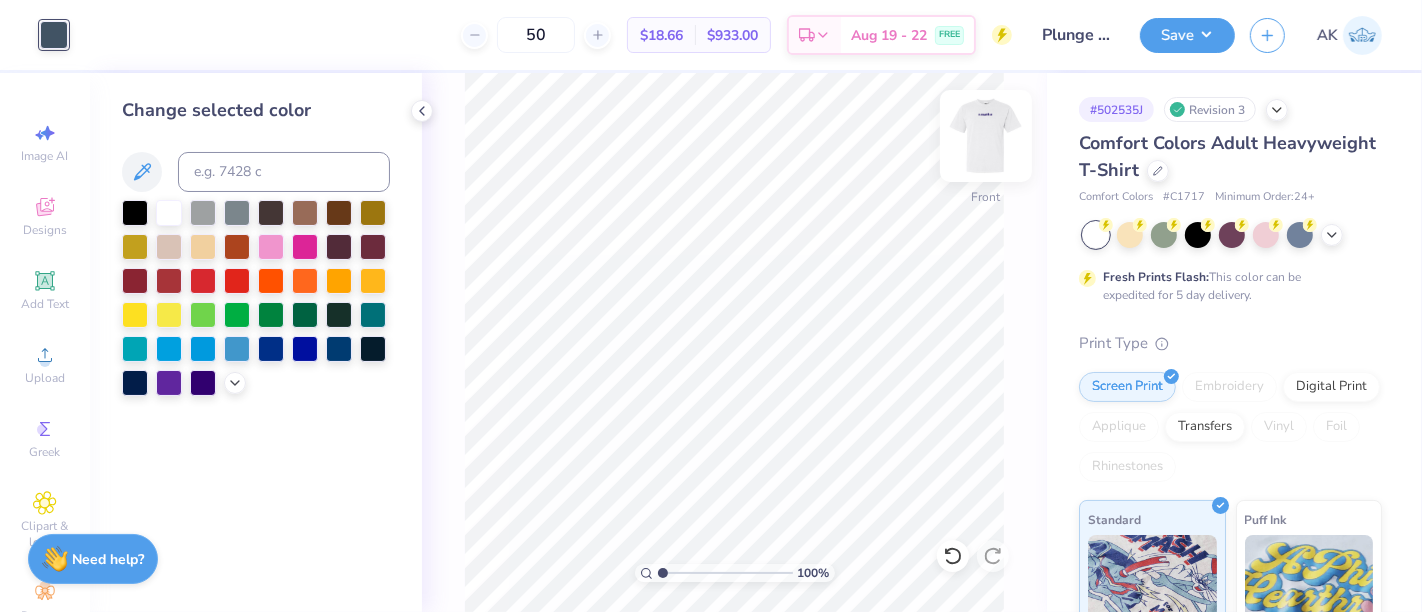 click at bounding box center (986, 136) 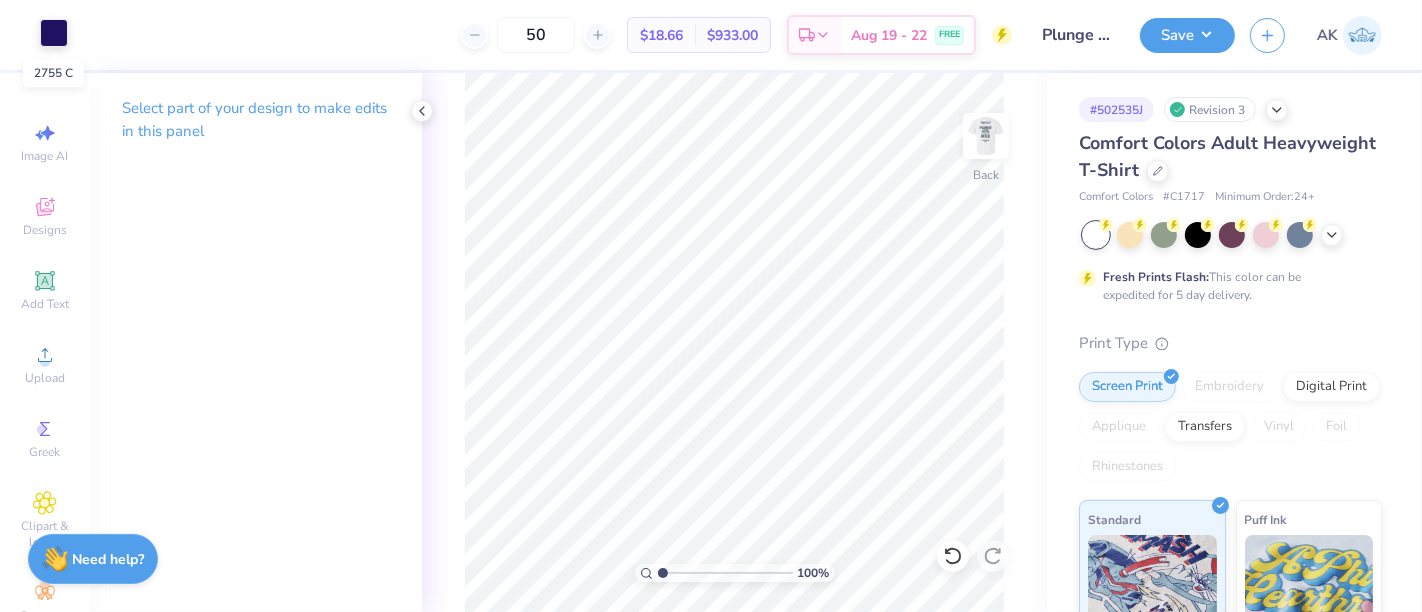 click at bounding box center [54, 33] 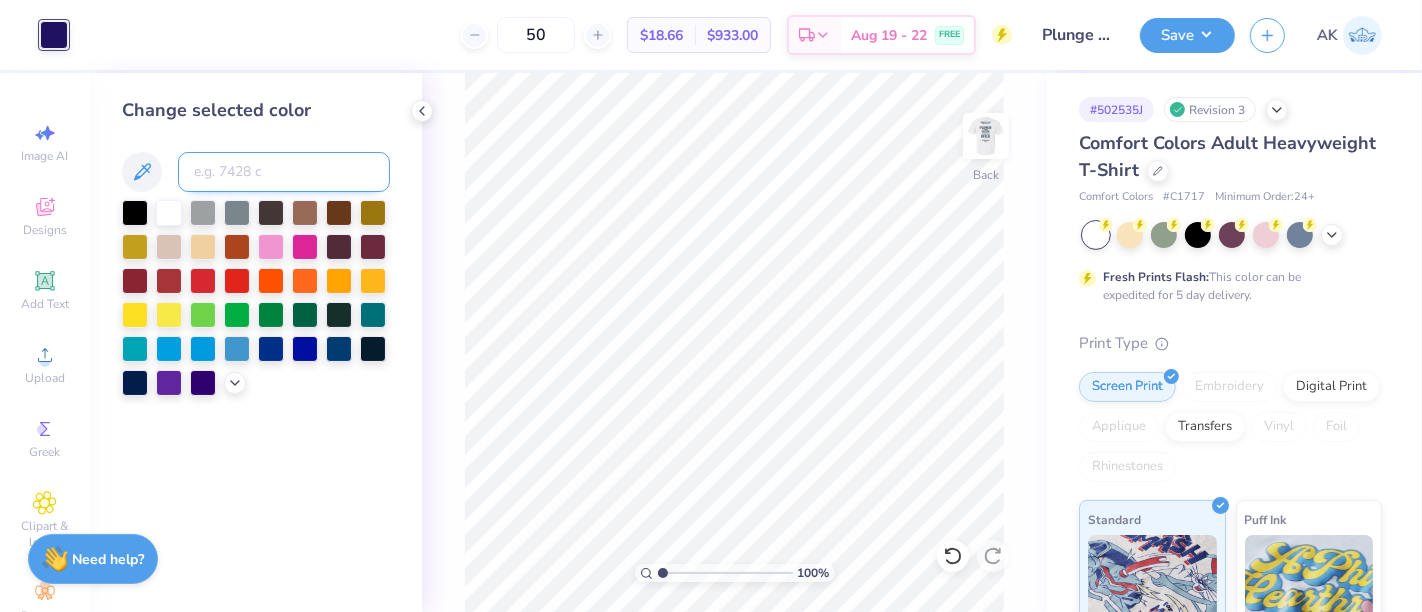 click at bounding box center (284, 172) 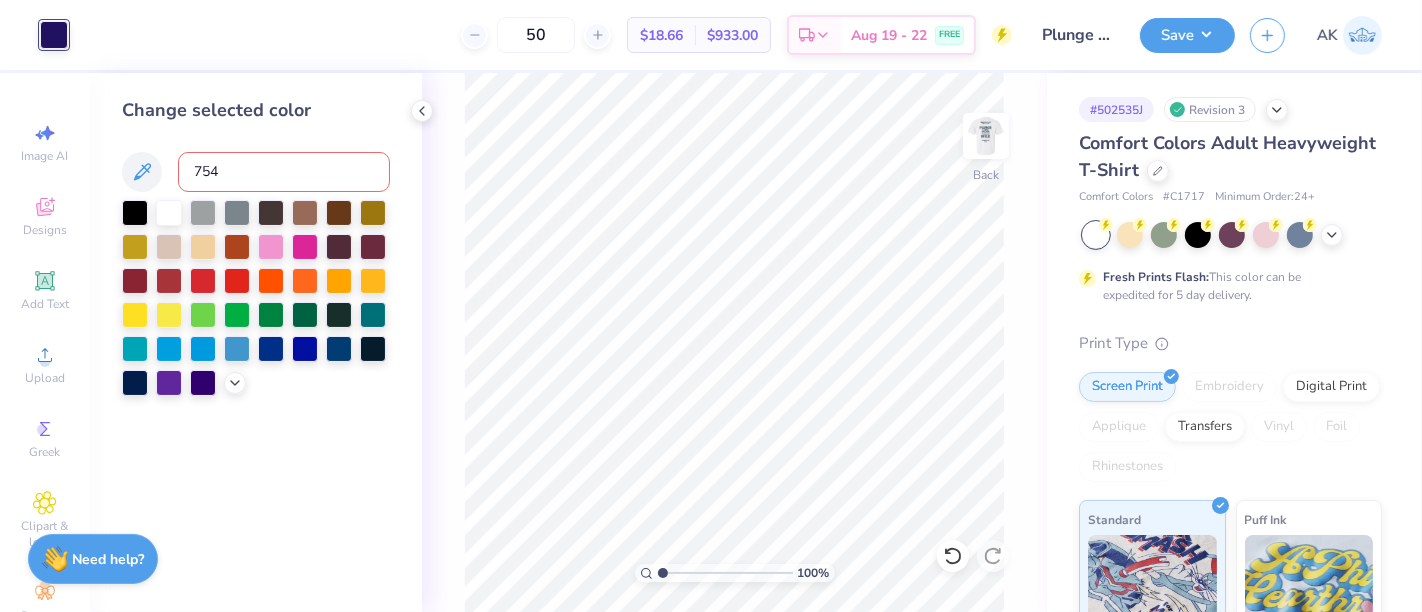 type on "7545" 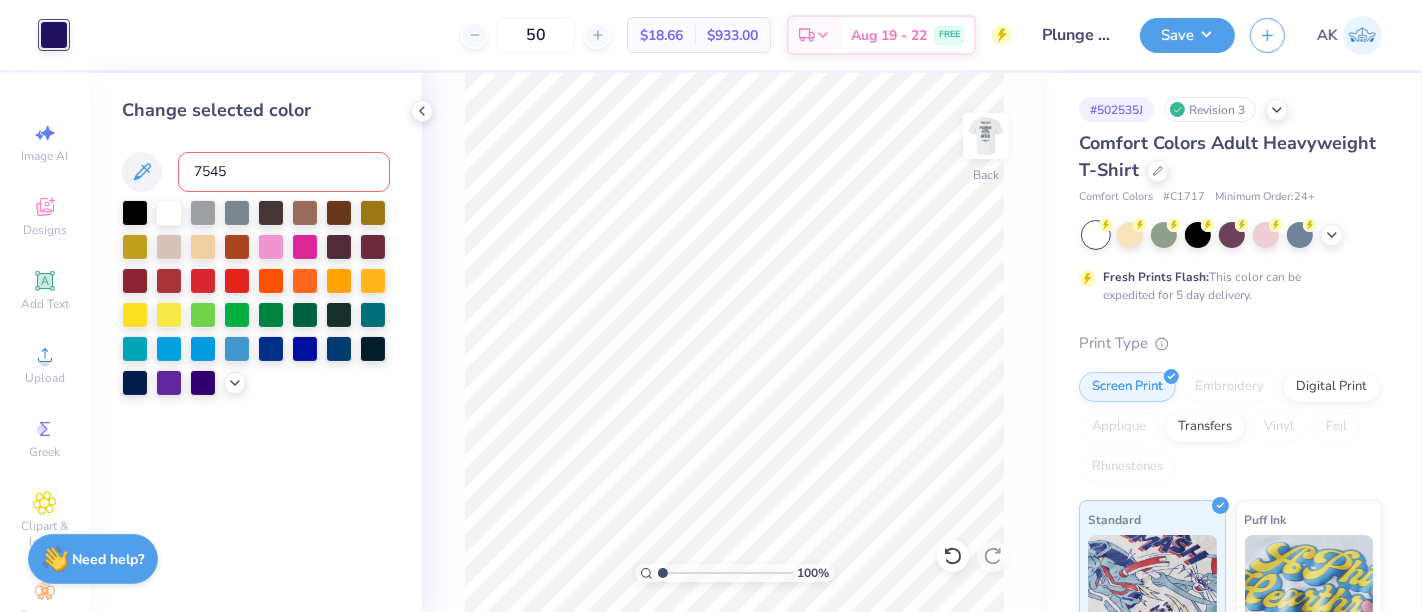 type 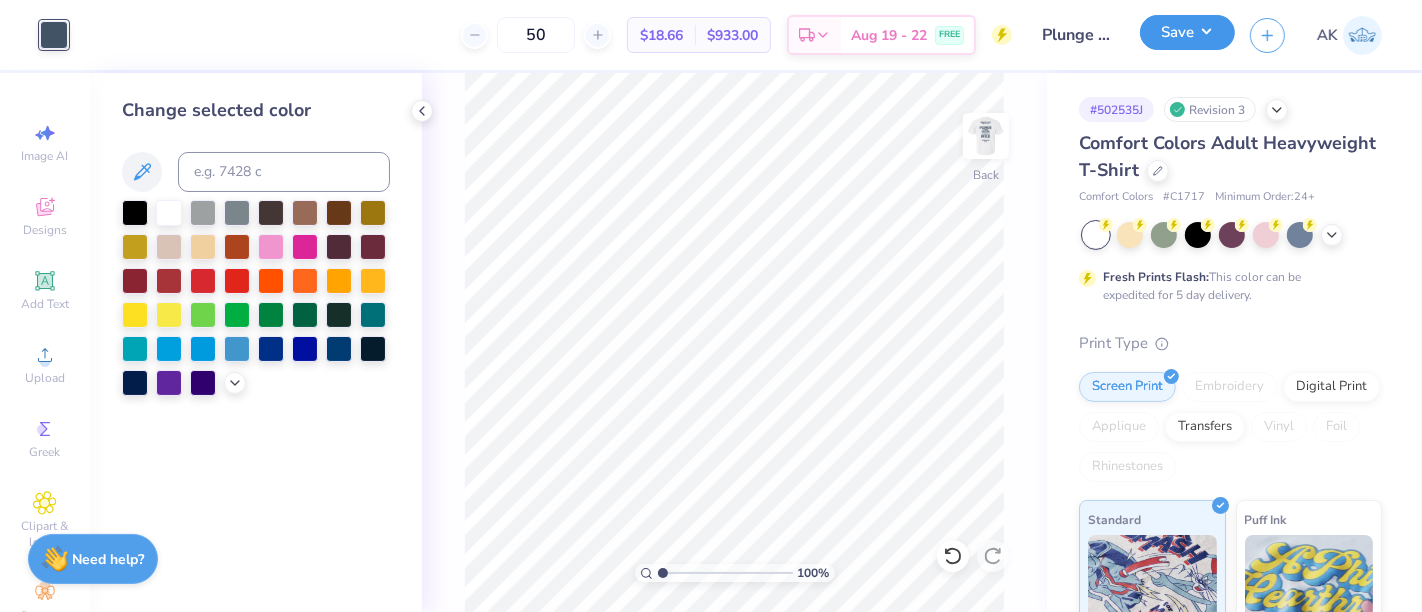 click on "Save" at bounding box center (1187, 32) 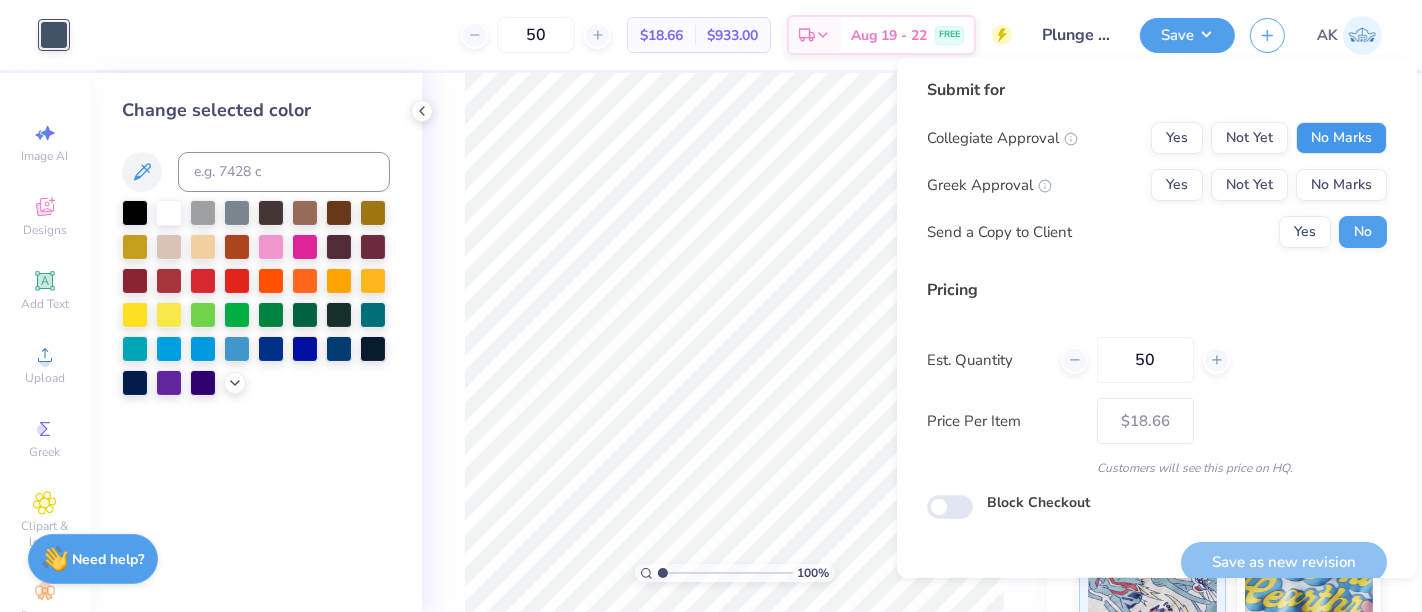 click on "No Marks" at bounding box center [1341, 138] 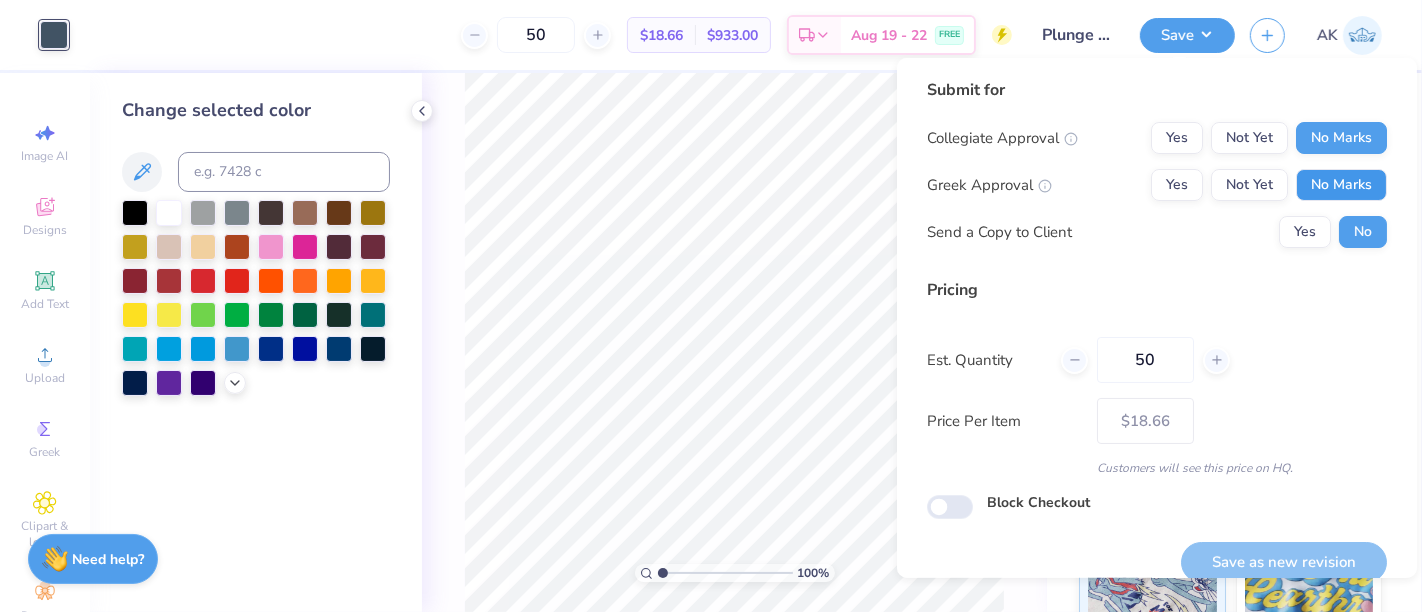 click on "No Marks" at bounding box center (1341, 185) 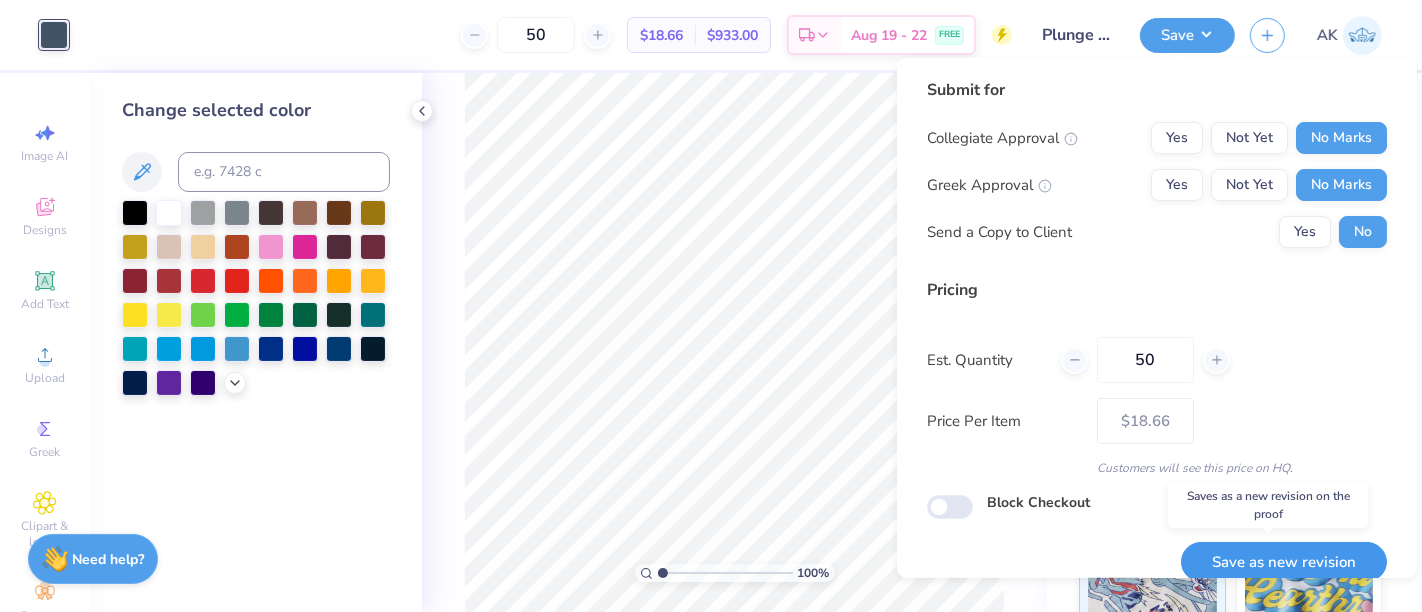click on "Save as new revision" at bounding box center (1284, 562) 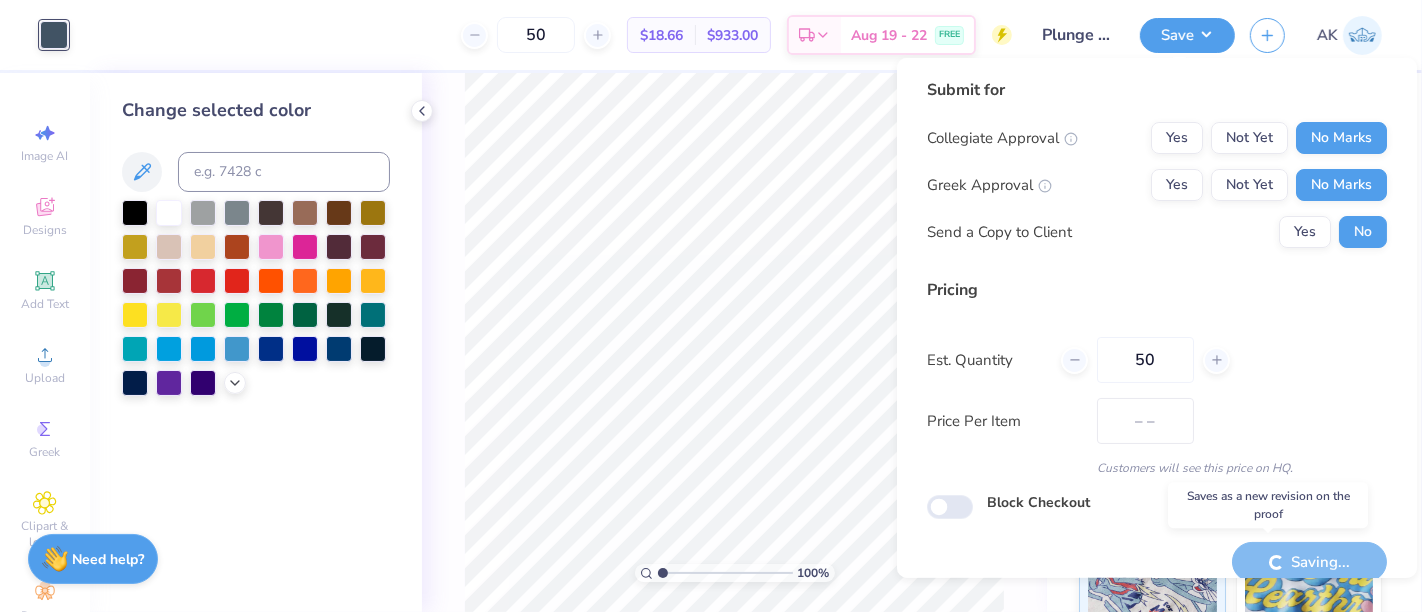 type on "$18.66" 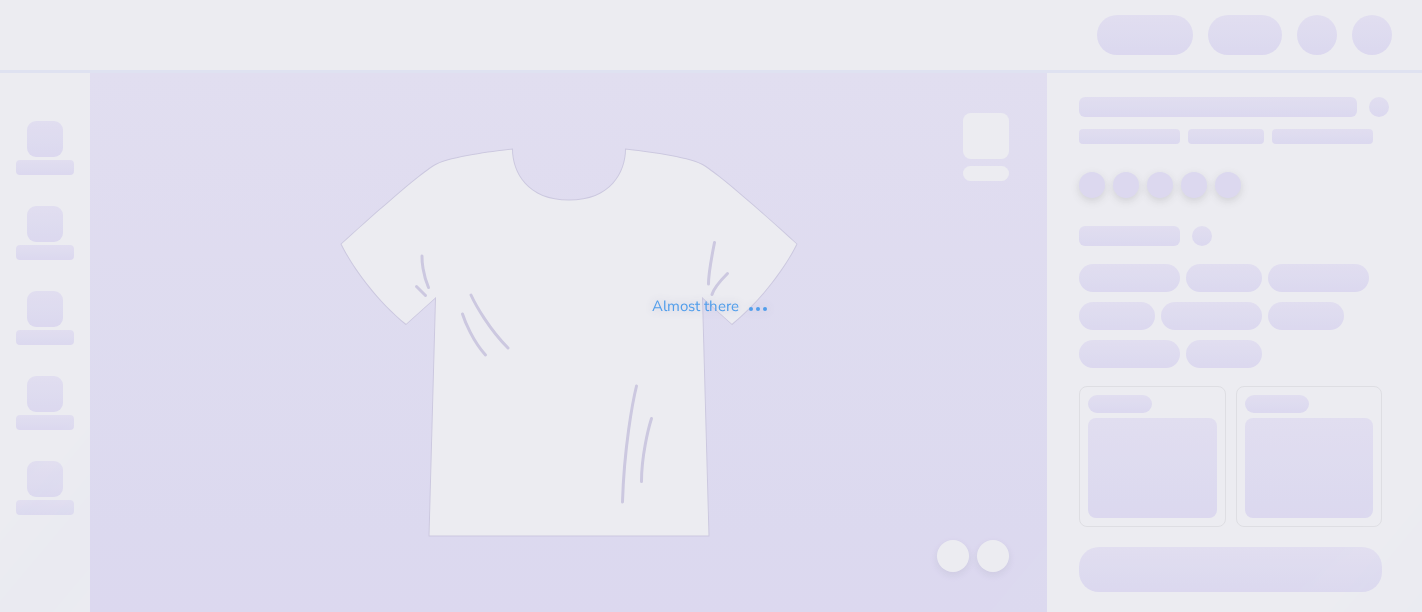 scroll, scrollTop: 0, scrollLeft: 0, axis: both 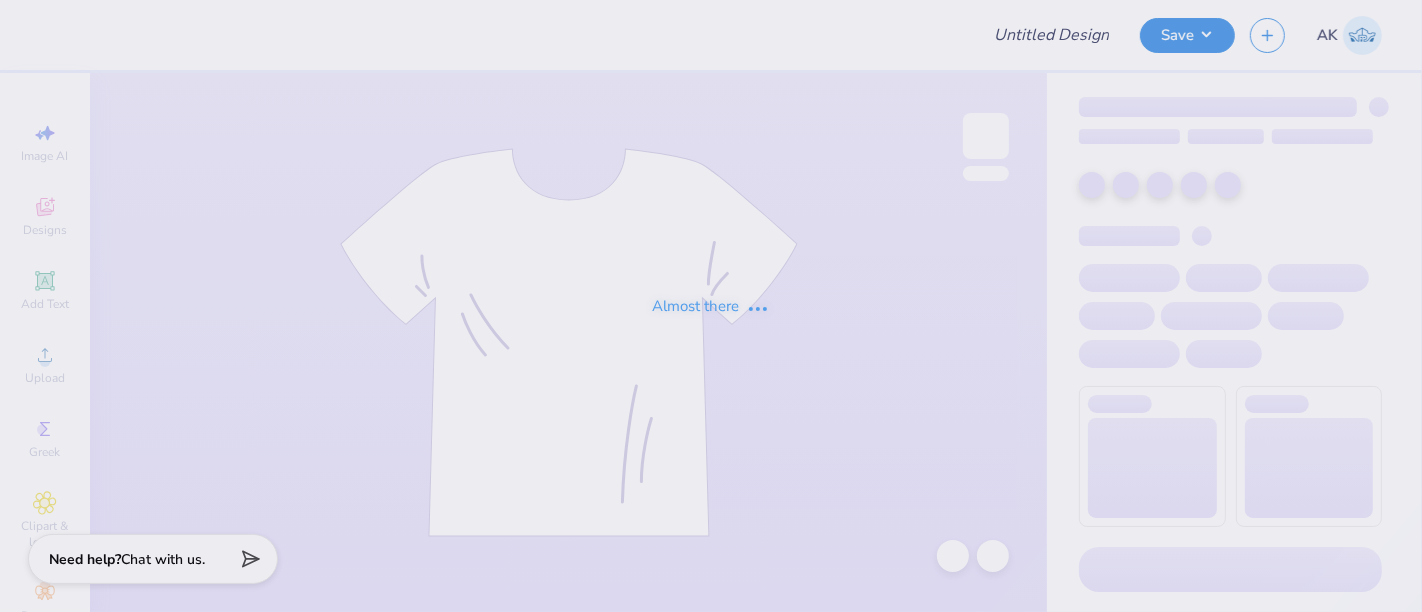 type on "Plunge Mile" 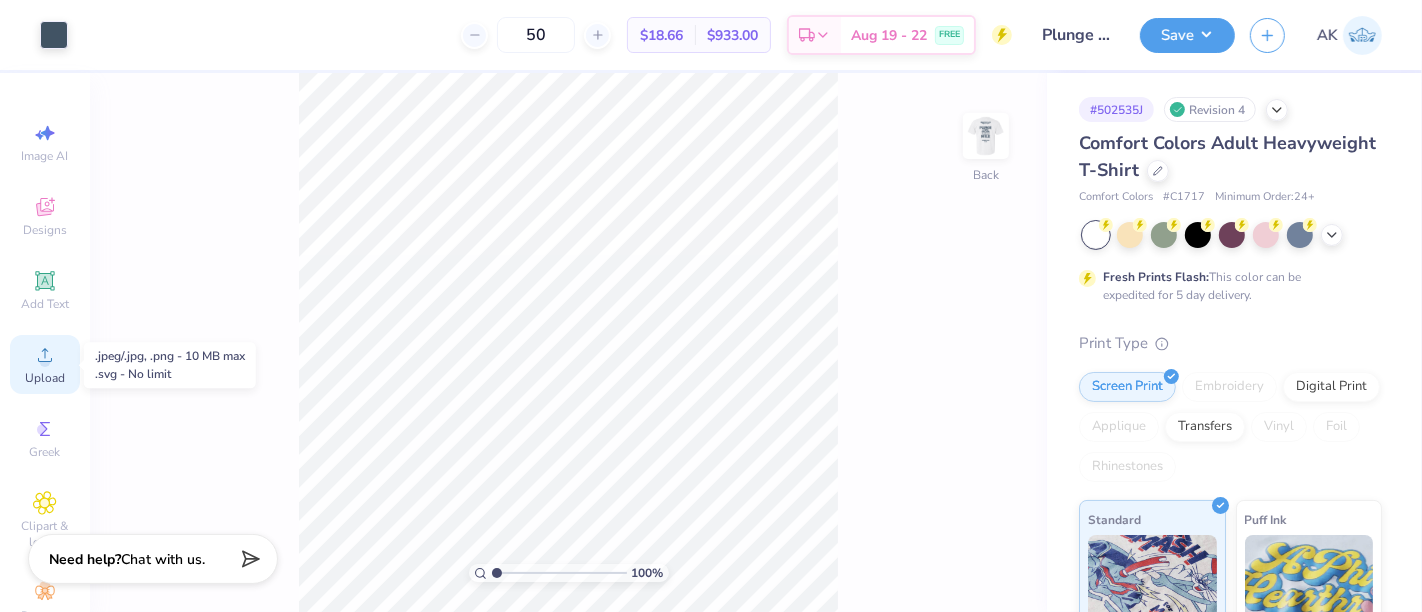 click on "Upload" at bounding box center [45, 378] 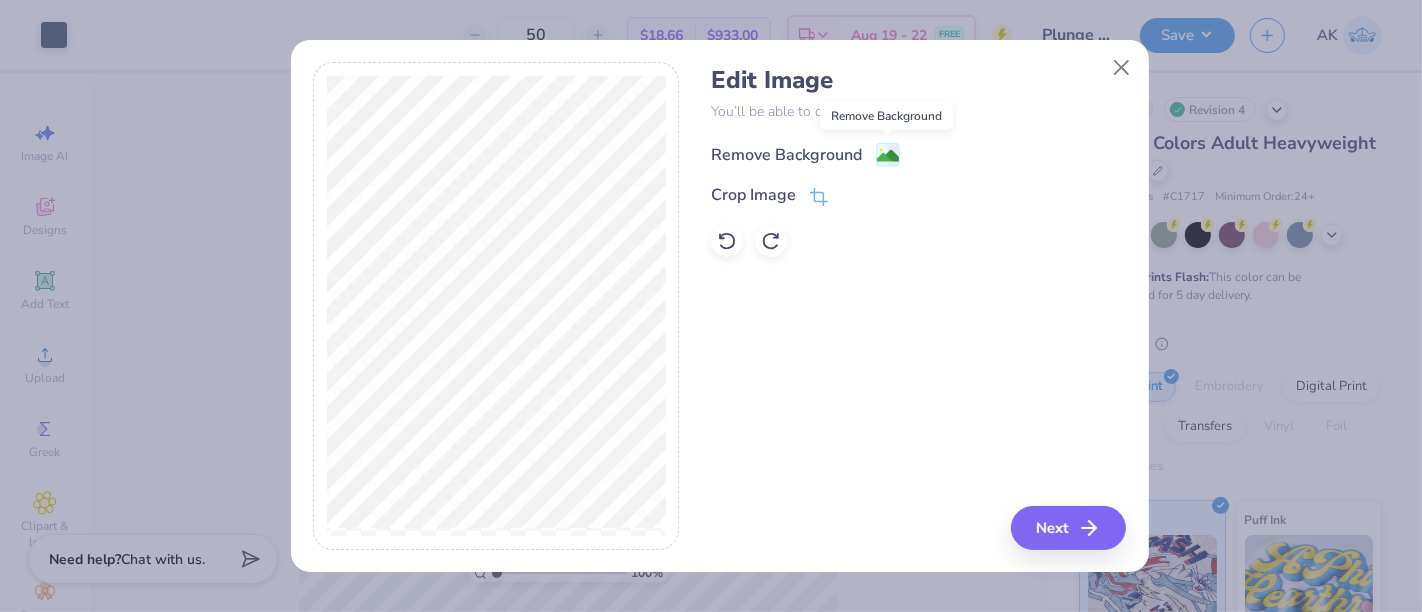 click 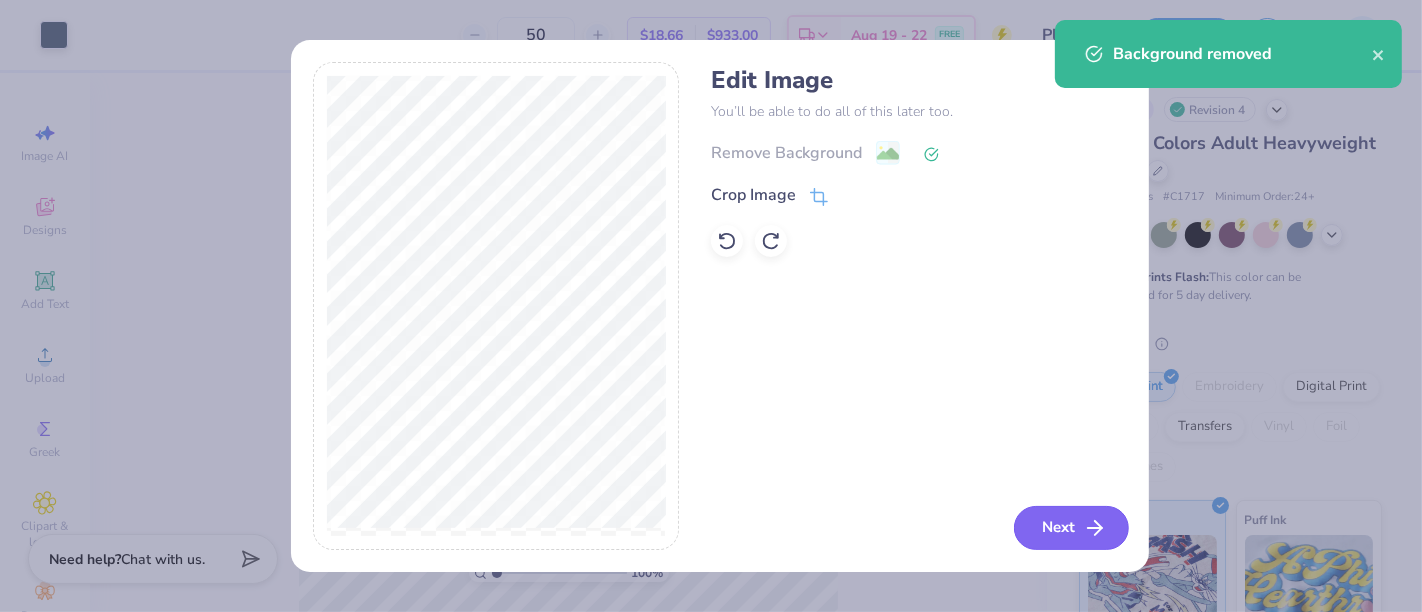 click on "Next" at bounding box center [1071, 528] 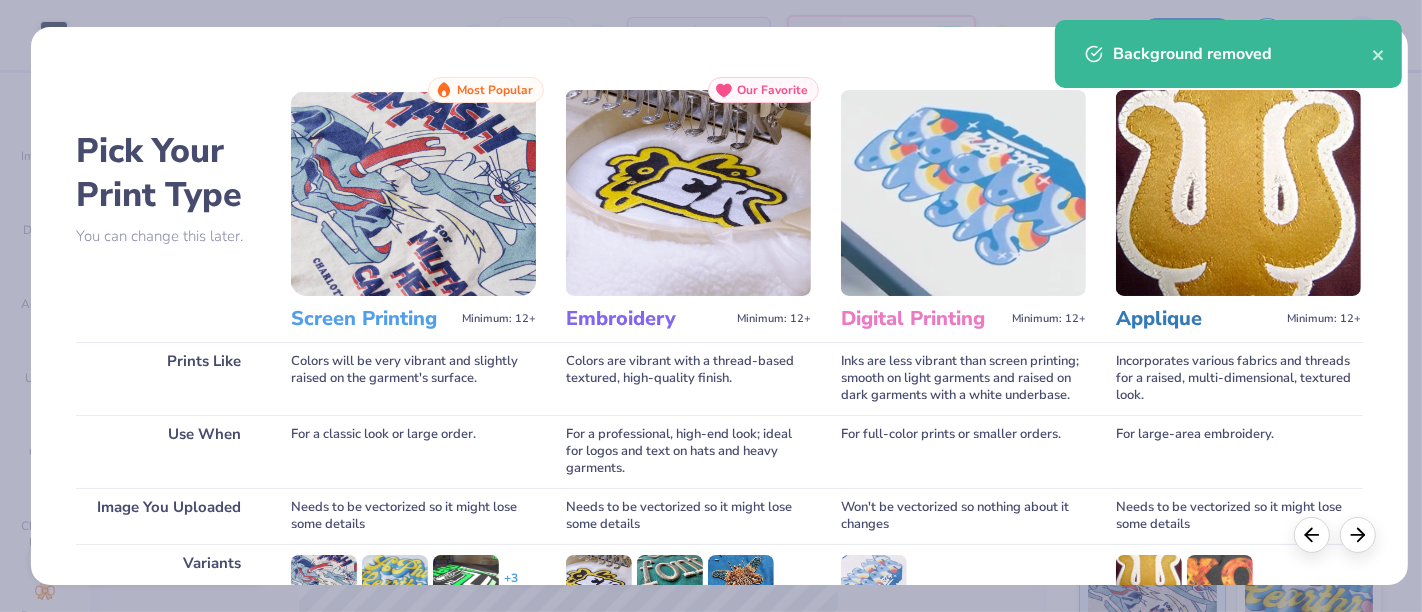 scroll, scrollTop: 283, scrollLeft: 0, axis: vertical 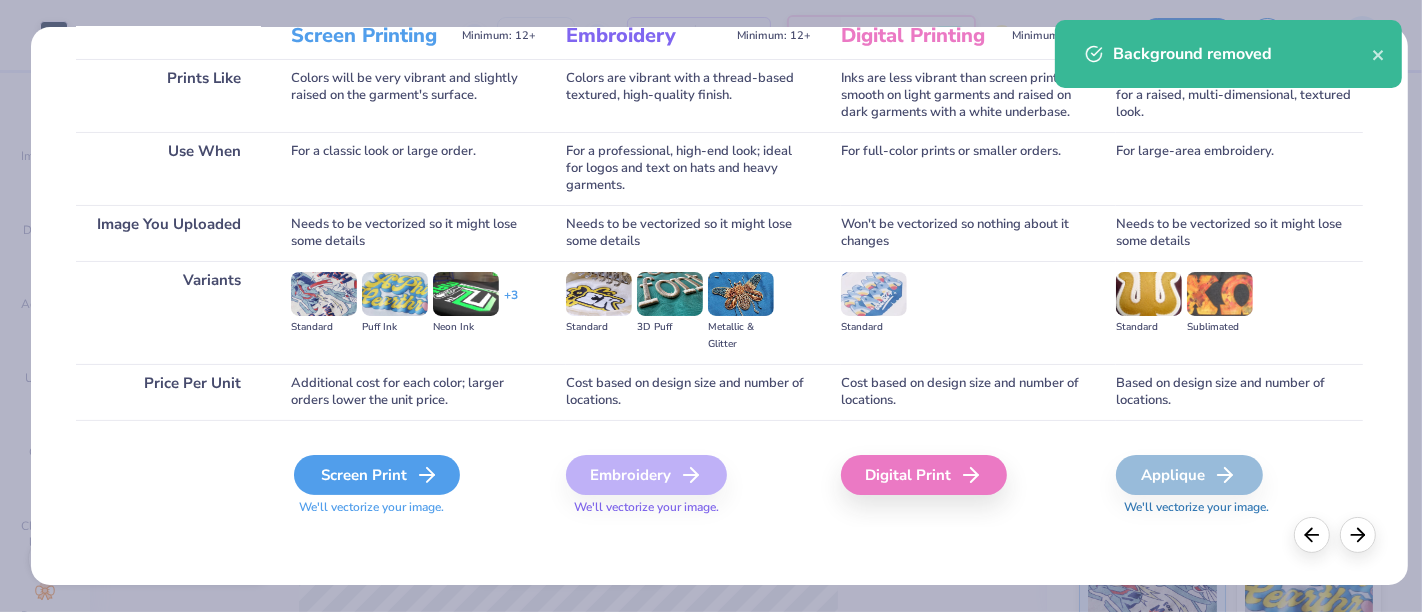click on "Screen Print" at bounding box center [377, 475] 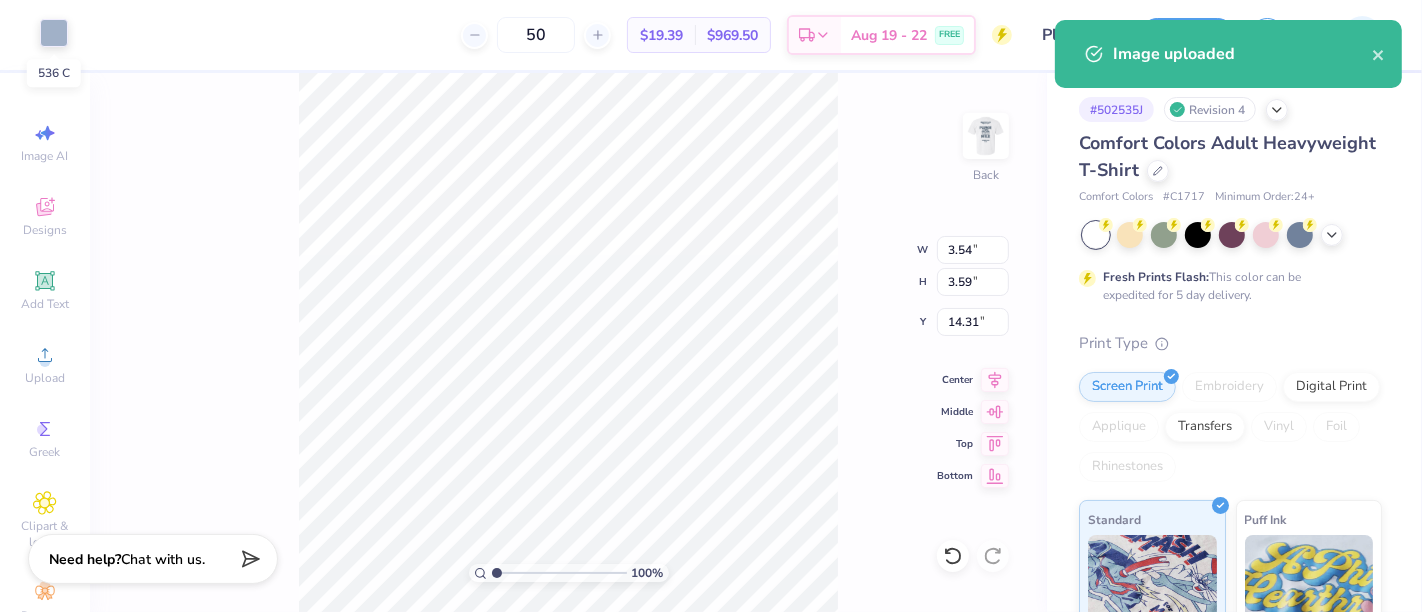 click at bounding box center [54, 33] 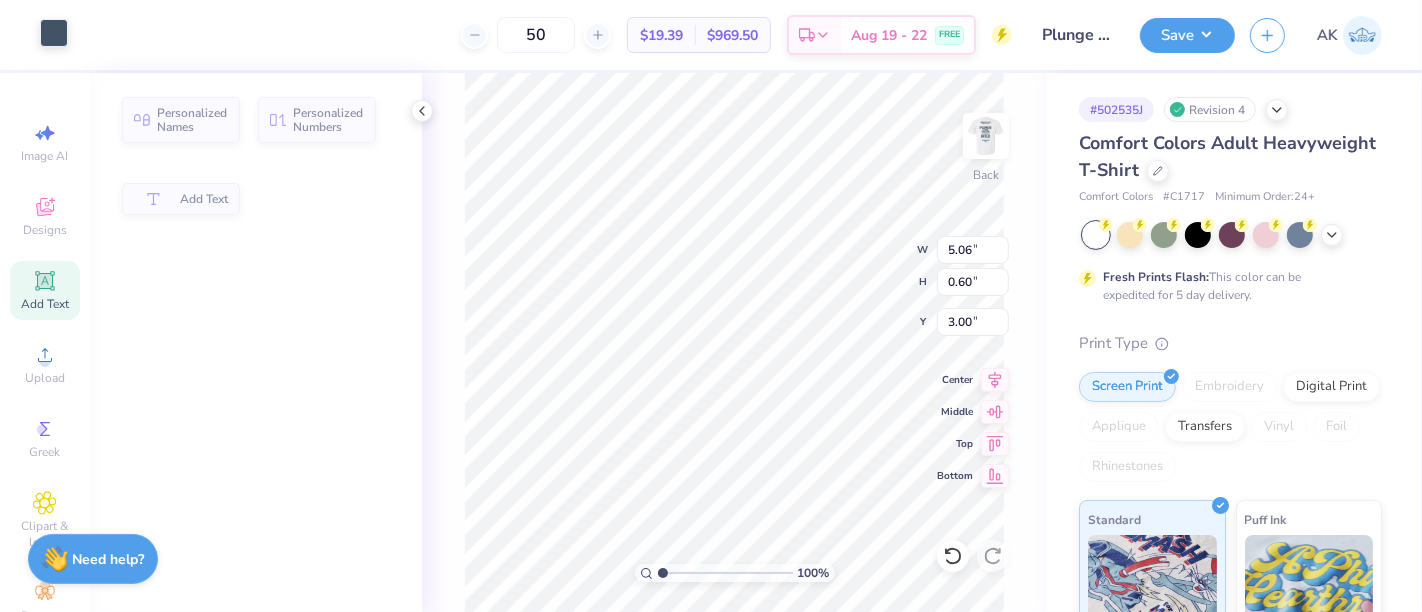 type on "5.06" 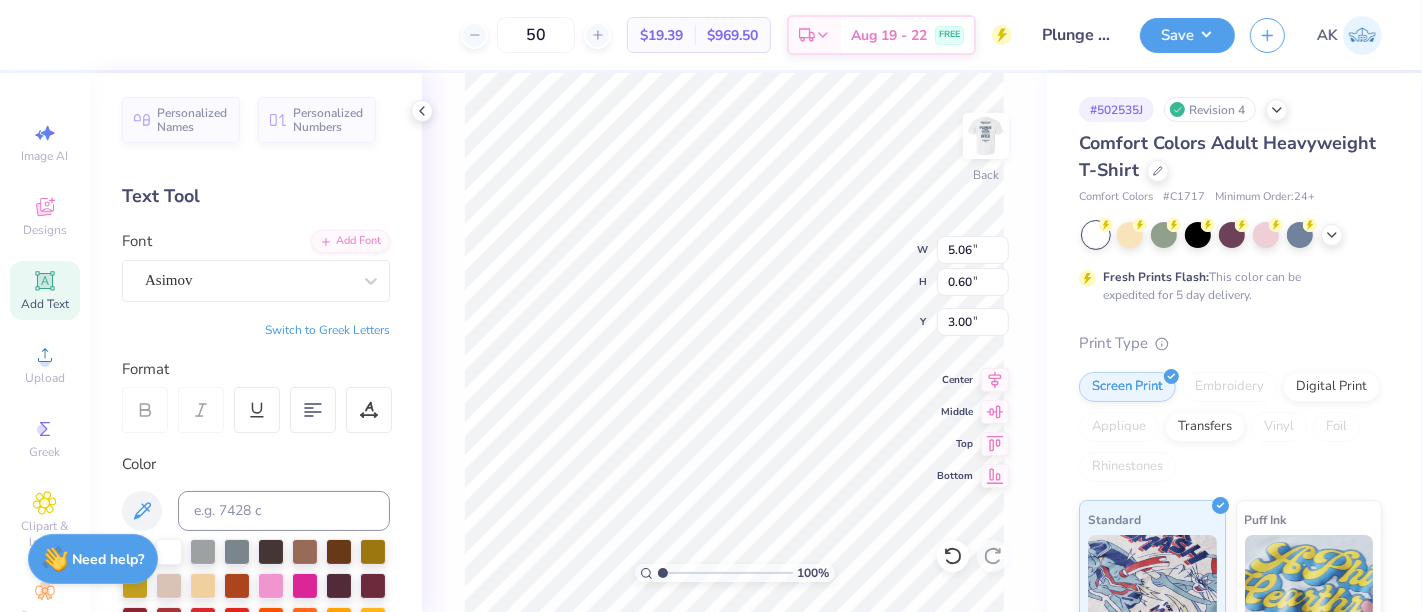 type on "3.54" 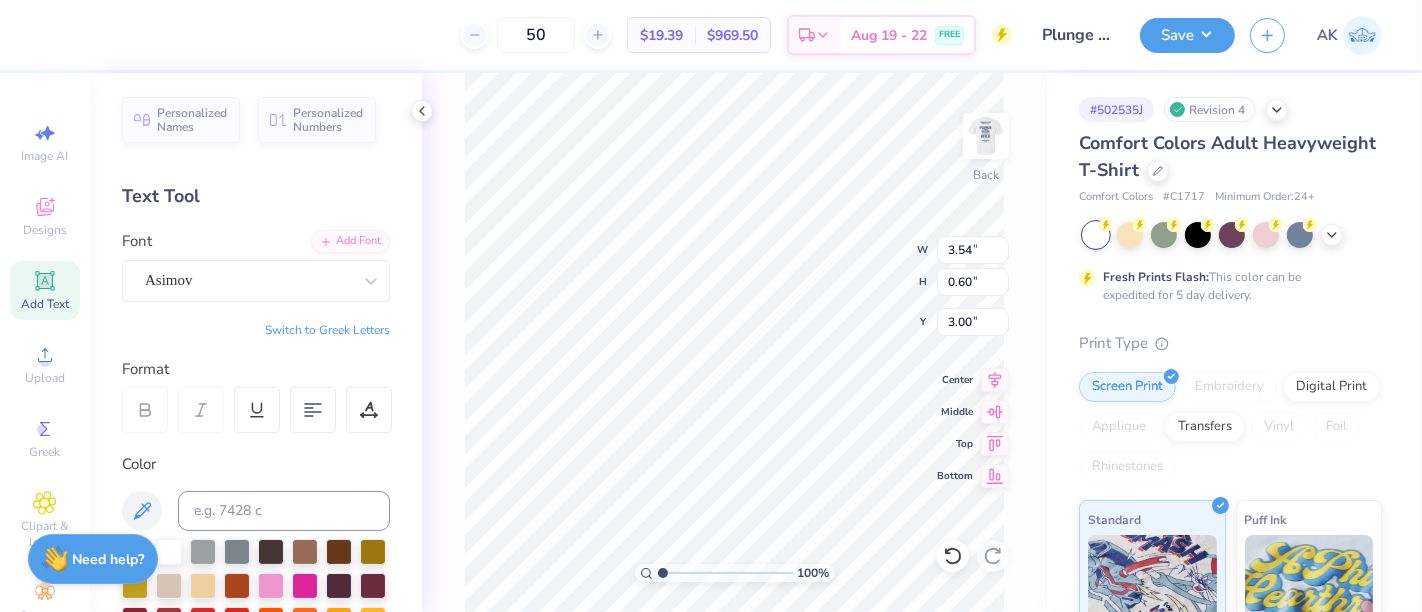 type on "3.59" 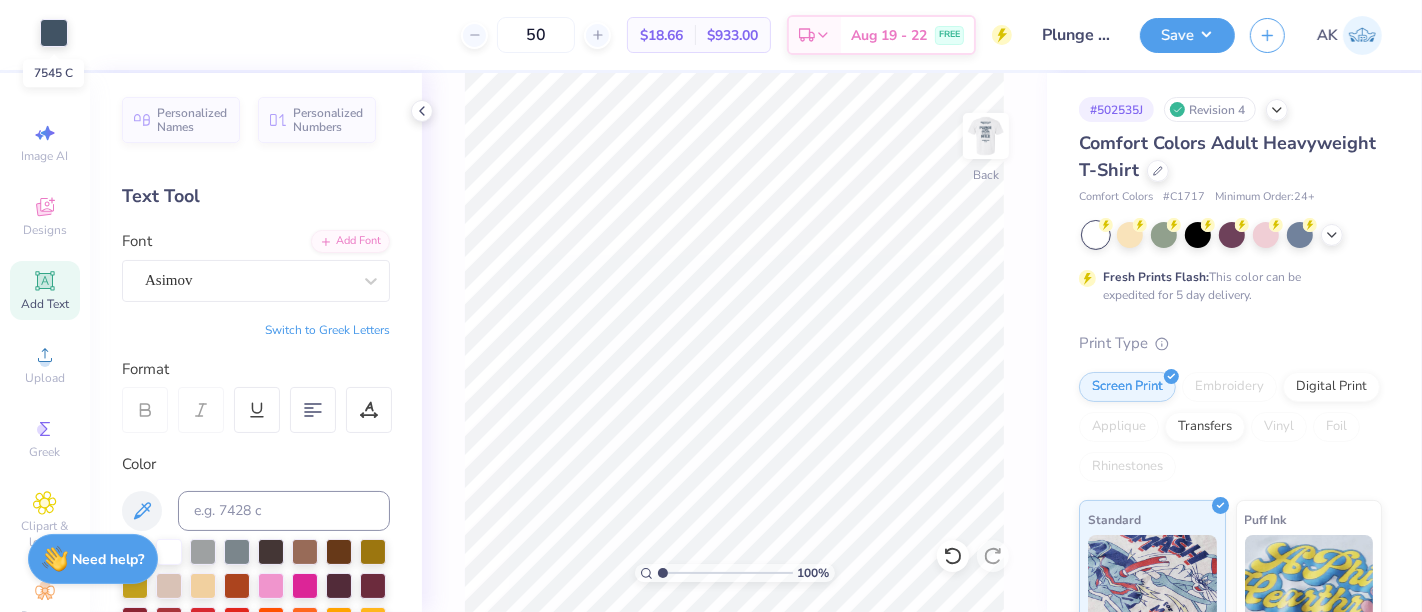 click at bounding box center (54, 33) 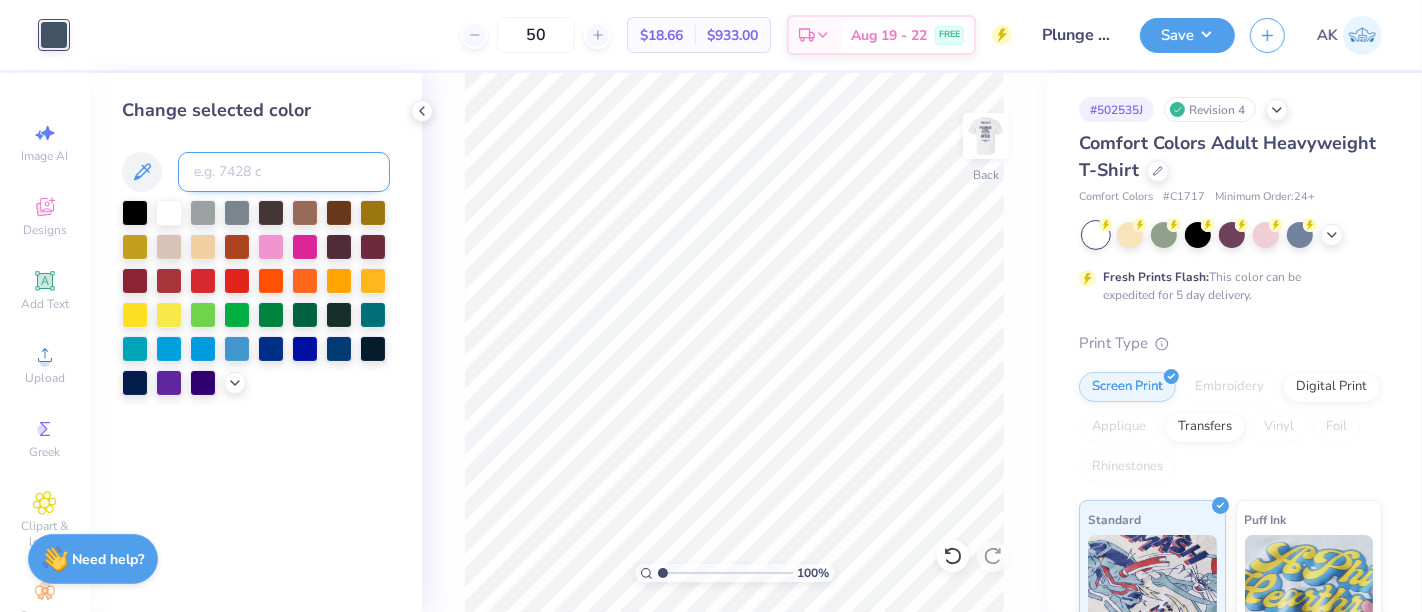 click at bounding box center [284, 172] 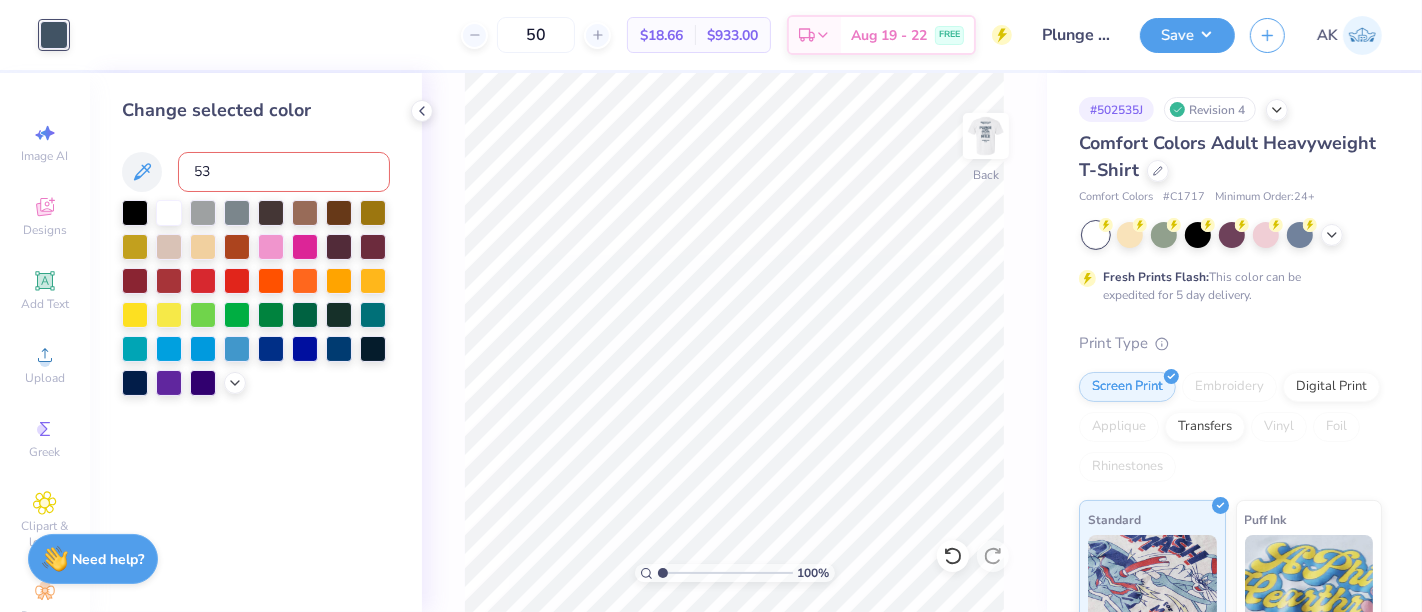 type on "536" 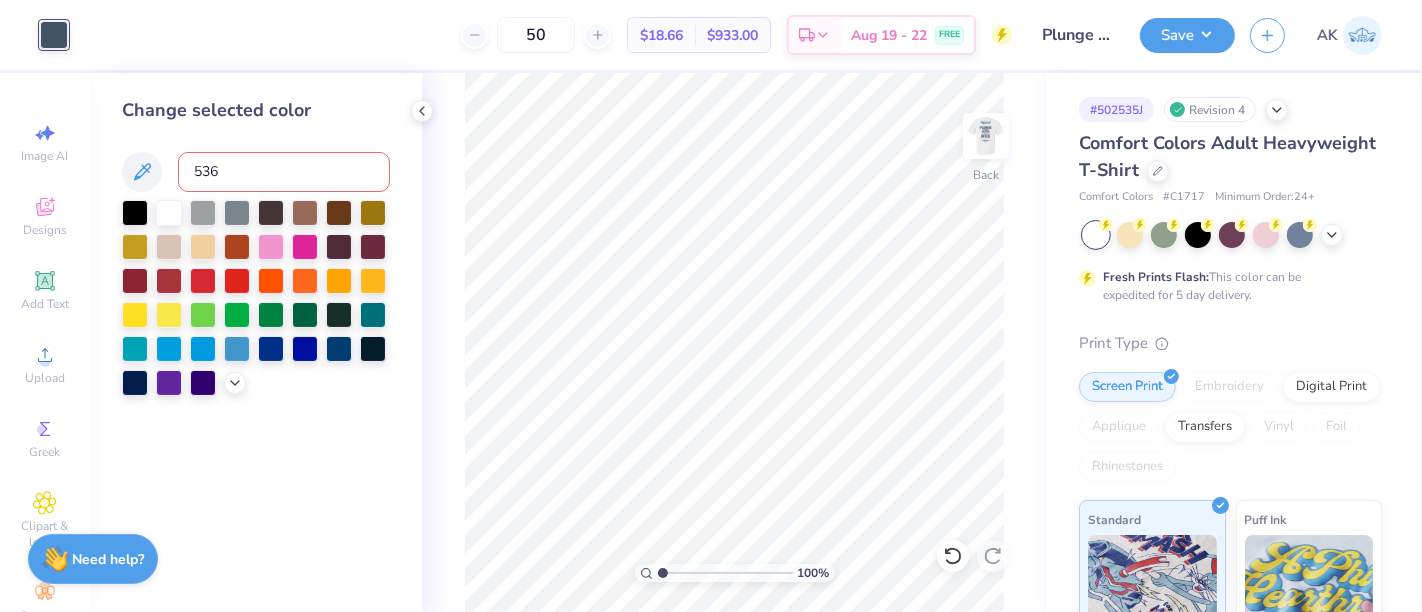 type 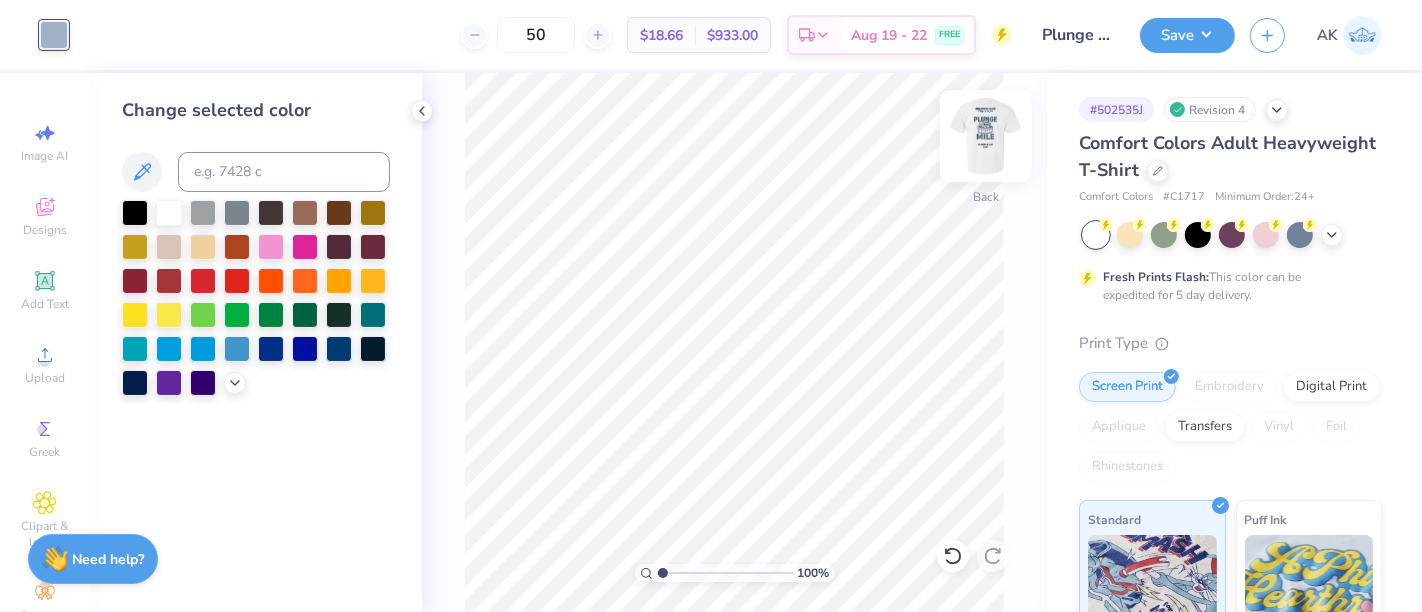 click at bounding box center [986, 136] 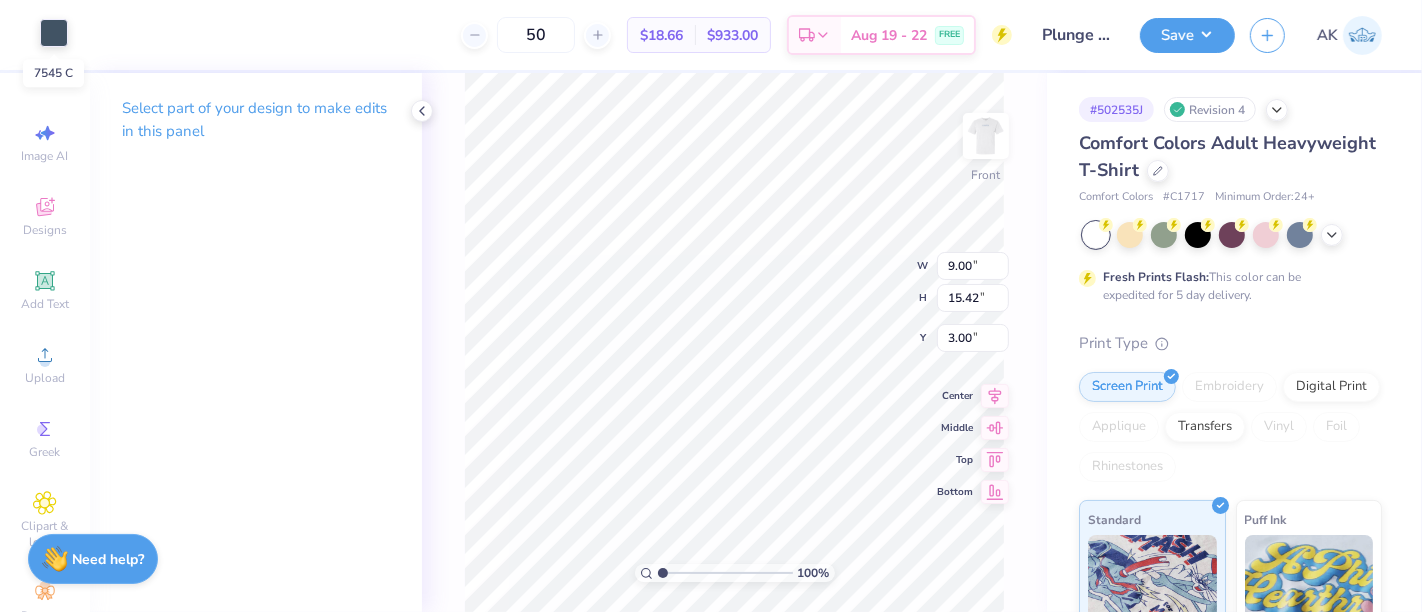 click at bounding box center [54, 33] 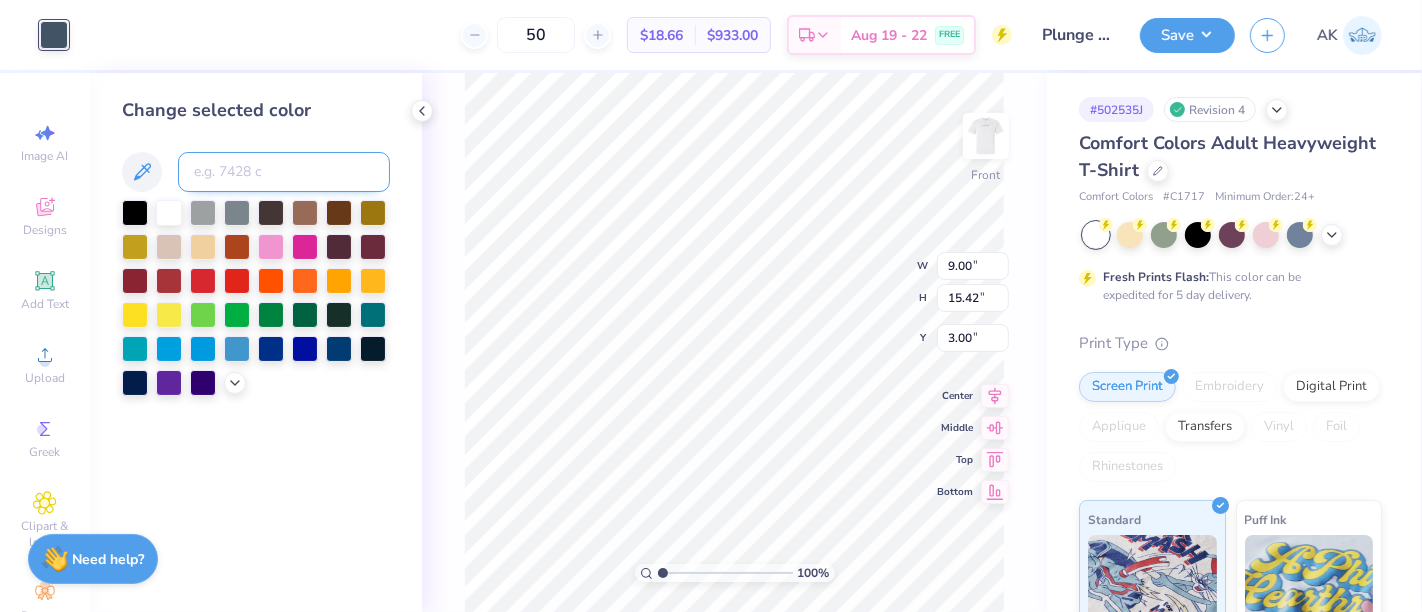 click at bounding box center [284, 172] 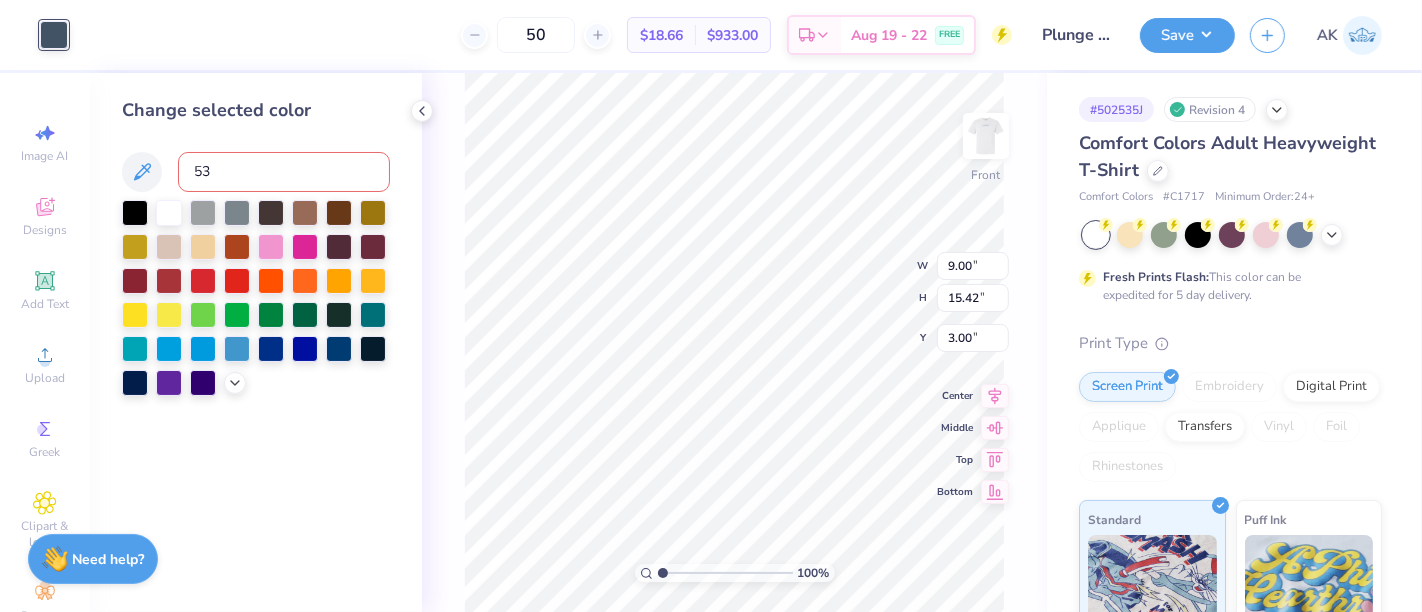 type on "536" 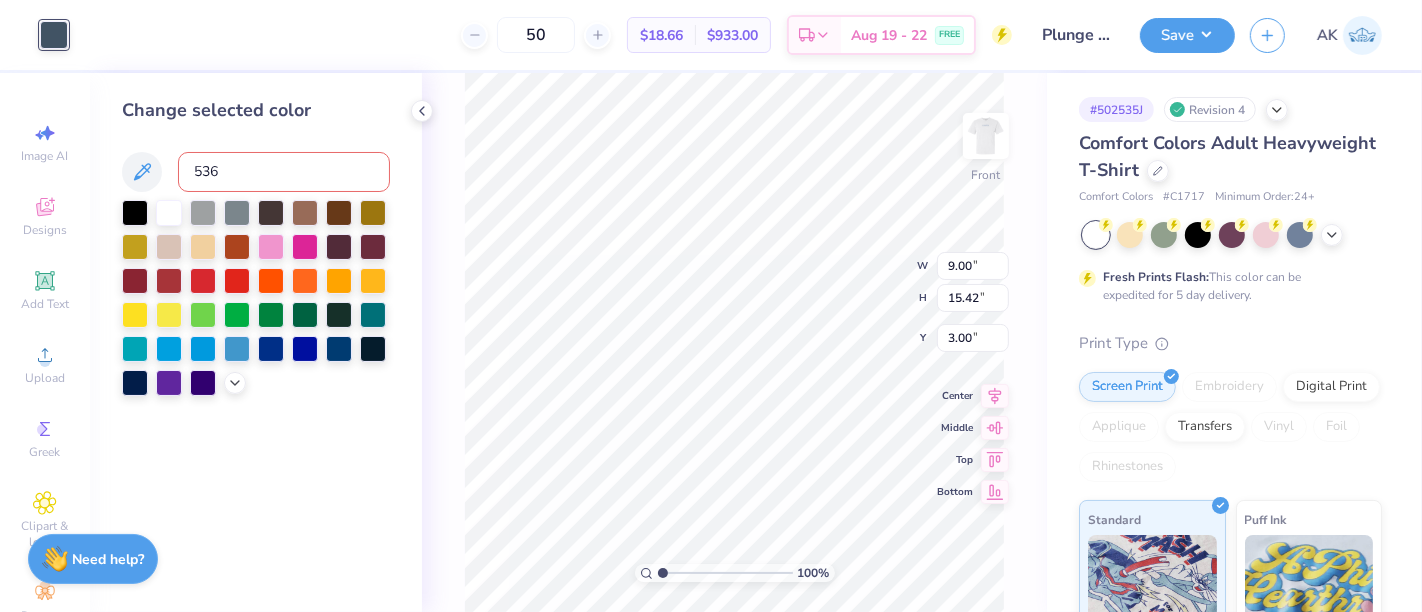 type 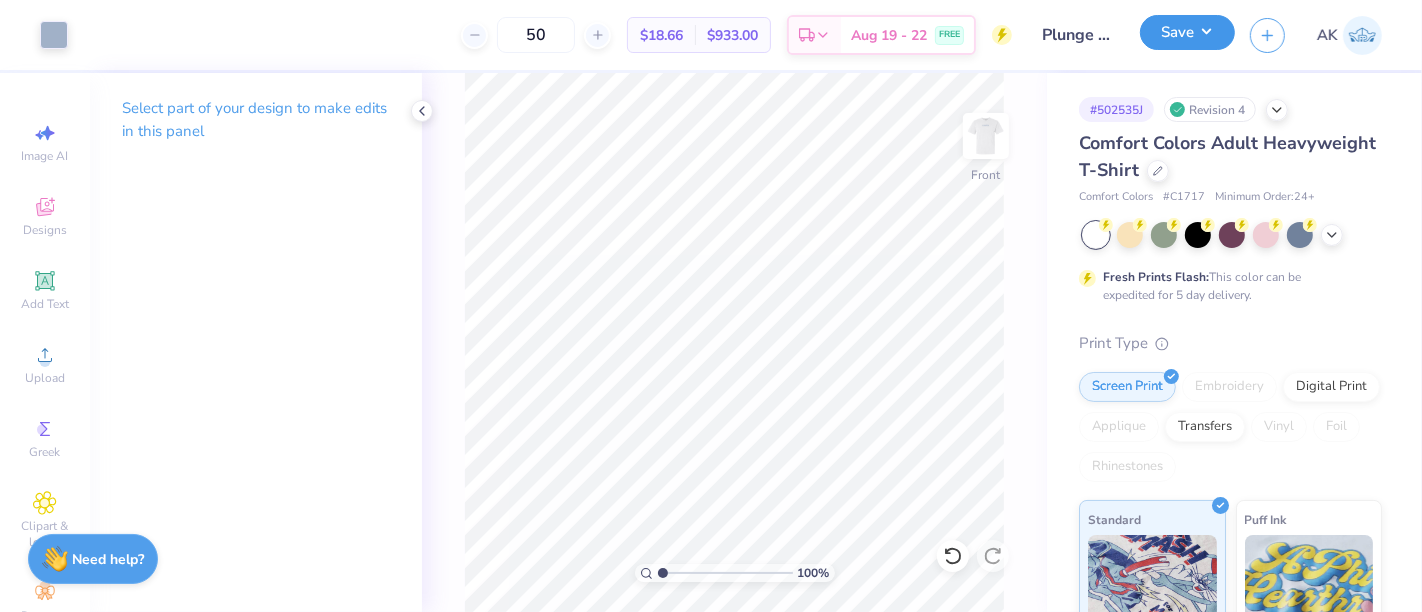 click on "Save" at bounding box center (1187, 32) 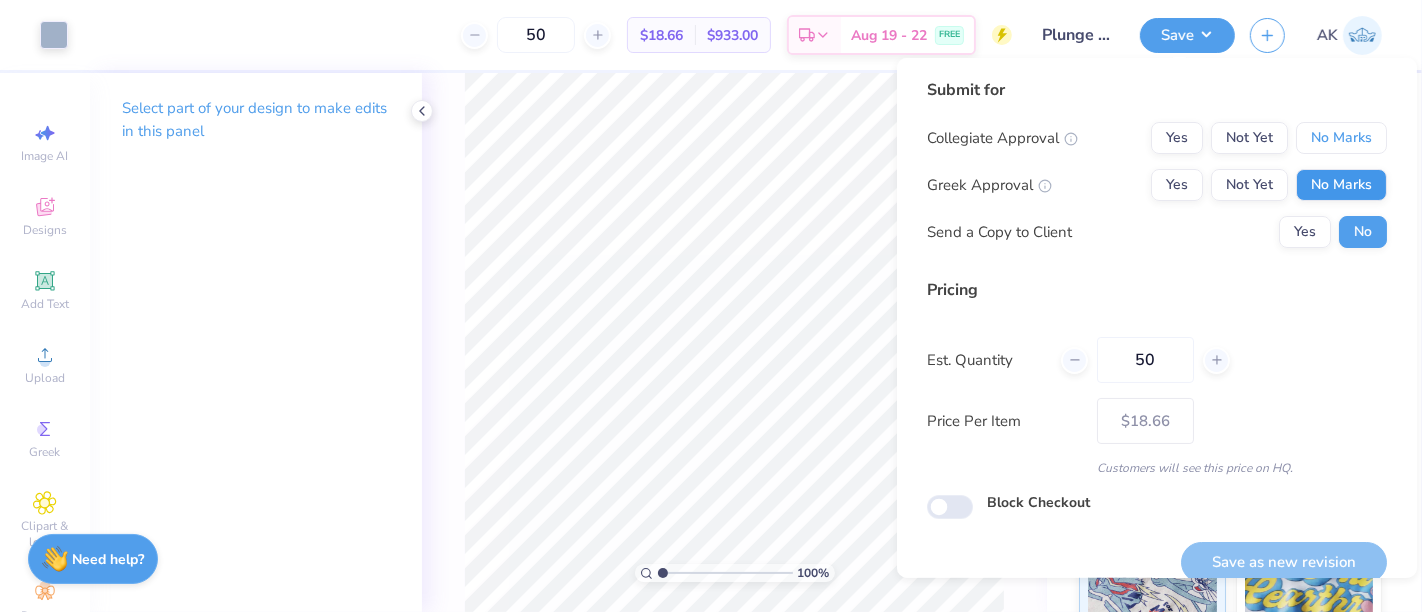 drag, startPoint x: 1314, startPoint y: 141, endPoint x: 1320, endPoint y: 178, distance: 37.48333 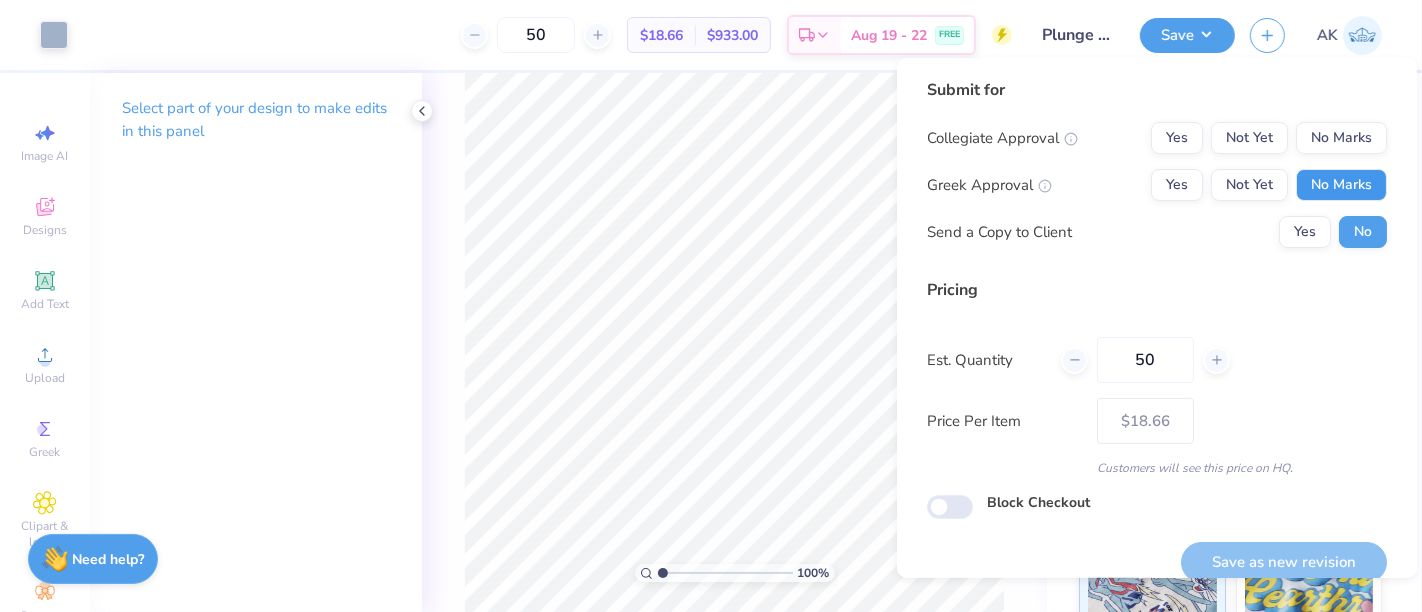click on "No Marks" at bounding box center [1341, 185] 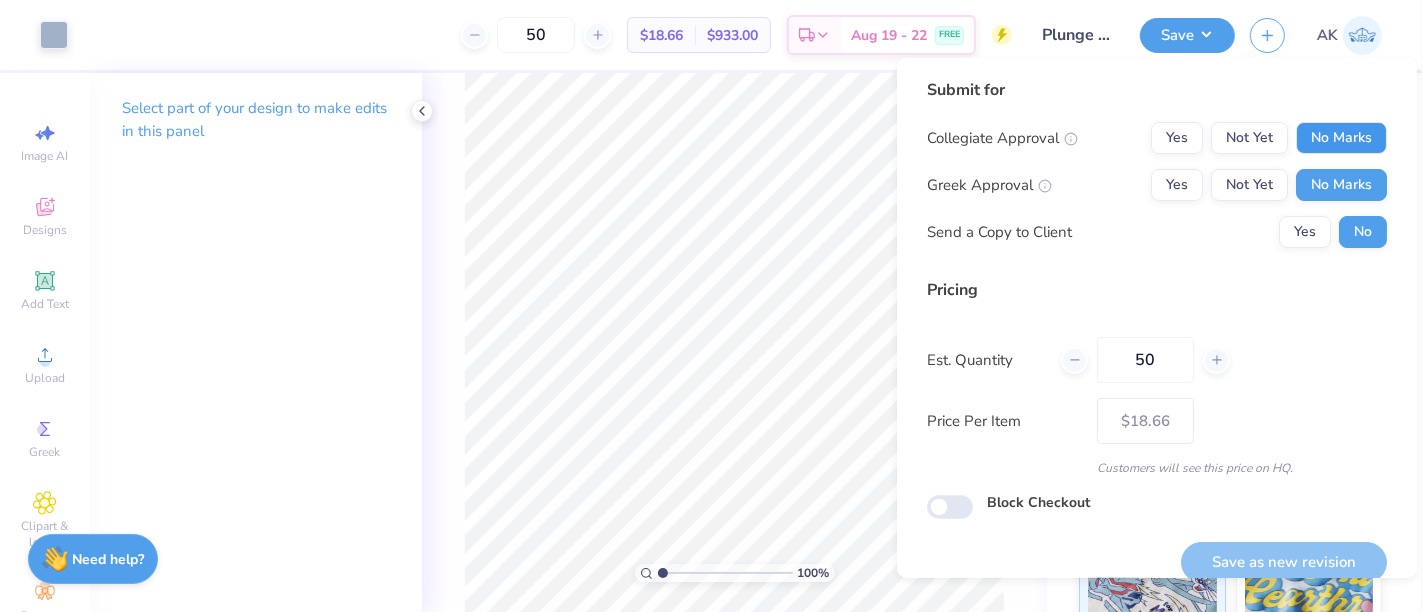 click on "No Marks" at bounding box center [1341, 138] 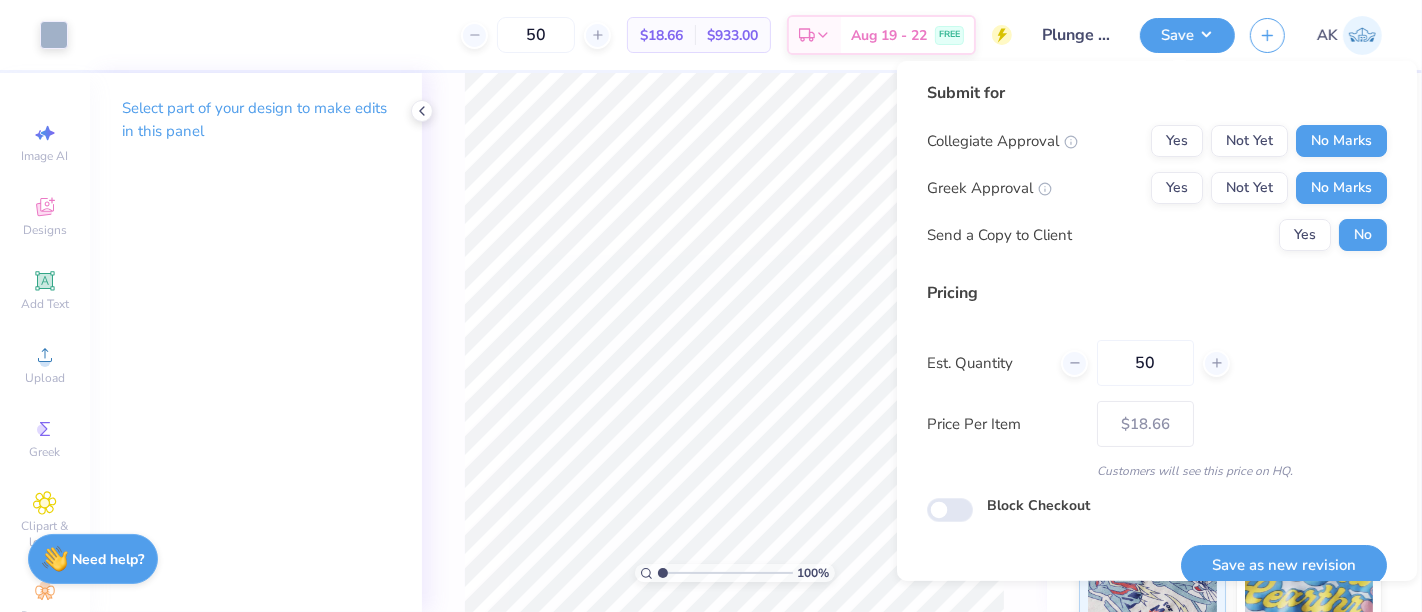scroll, scrollTop: 22, scrollLeft: 0, axis: vertical 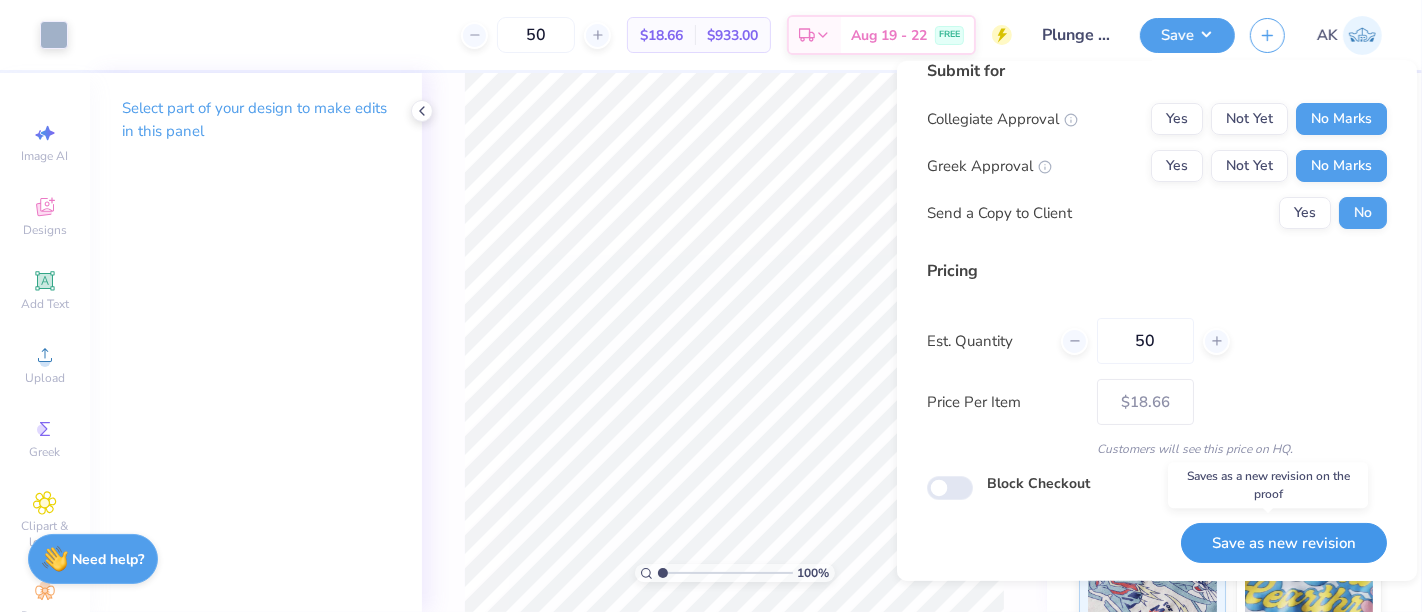 click on "Save as new revision" at bounding box center (1284, 543) 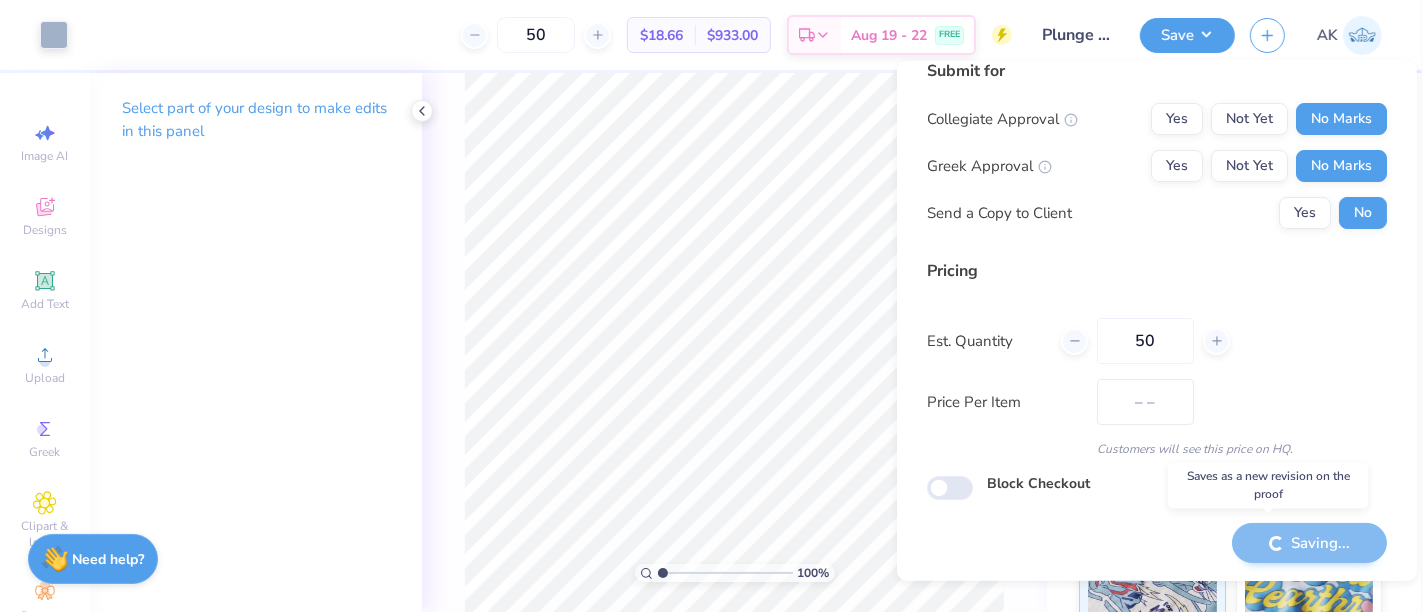 type on "$18.66" 